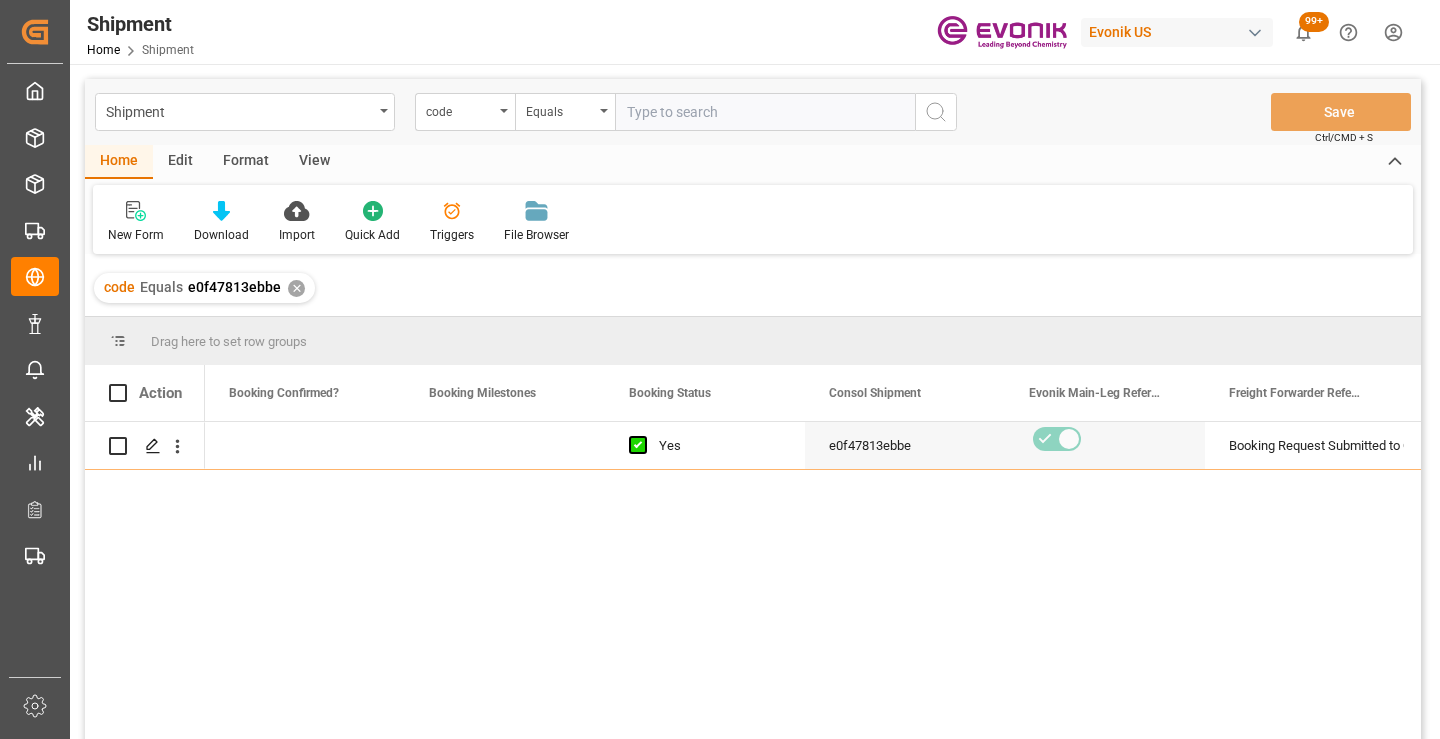 scroll, scrollTop: 0, scrollLeft: 0, axis: both 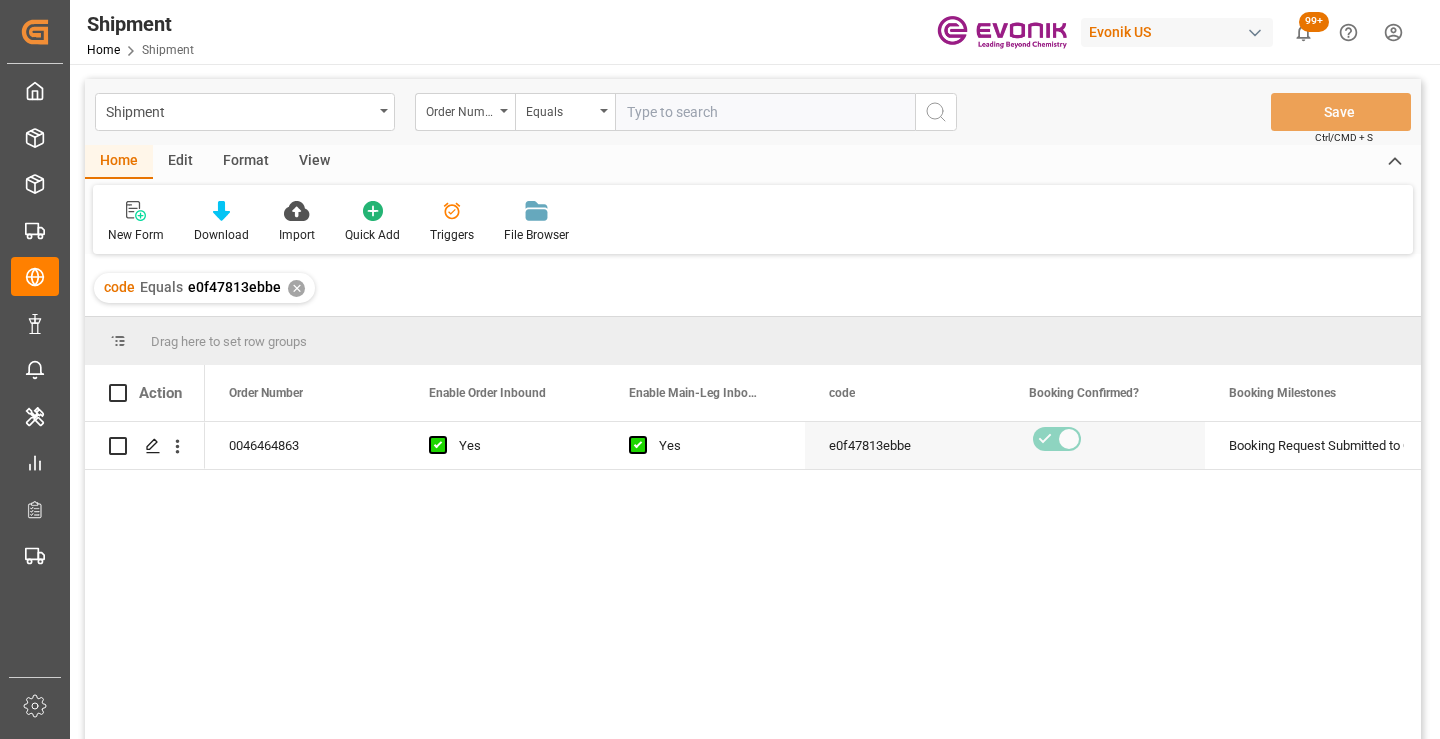 click on "✕" at bounding box center [296, 288] 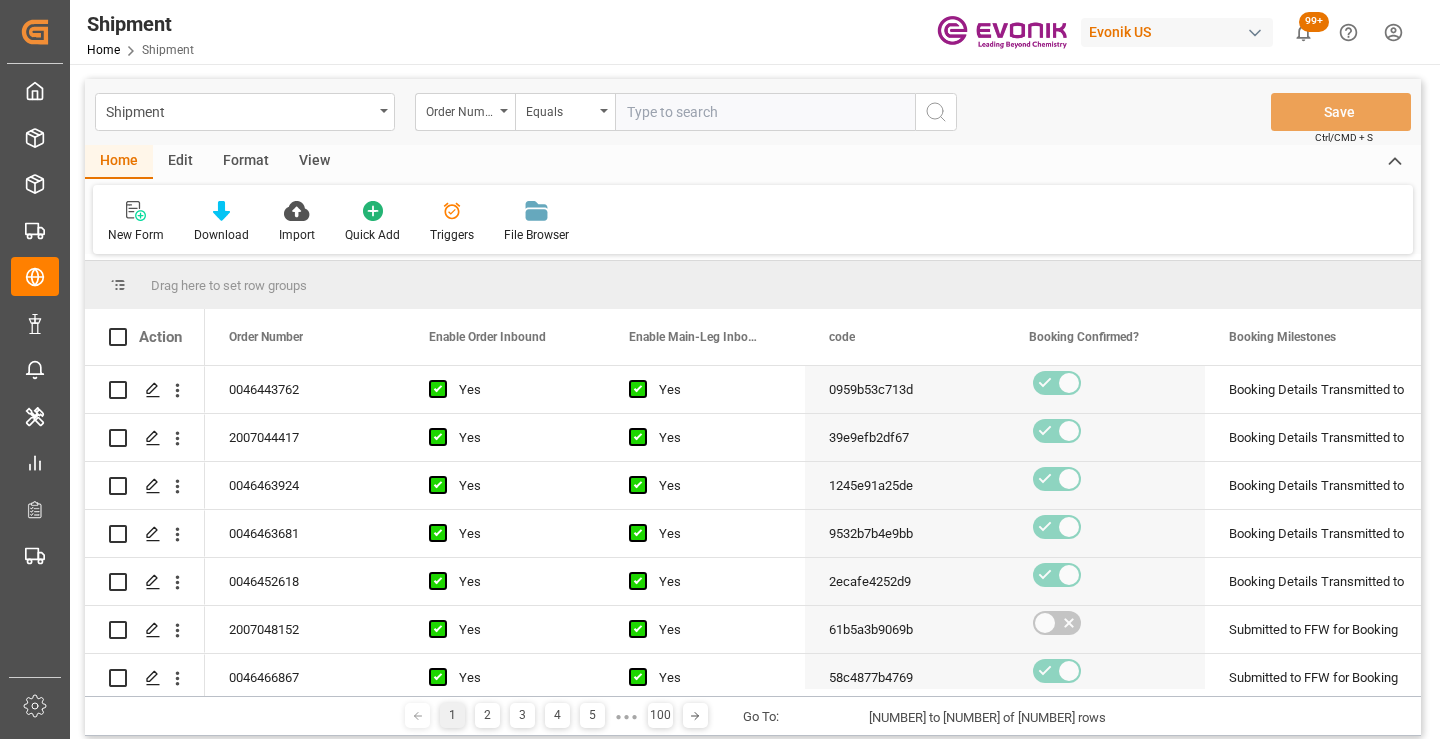 click at bounding box center [765, 112] 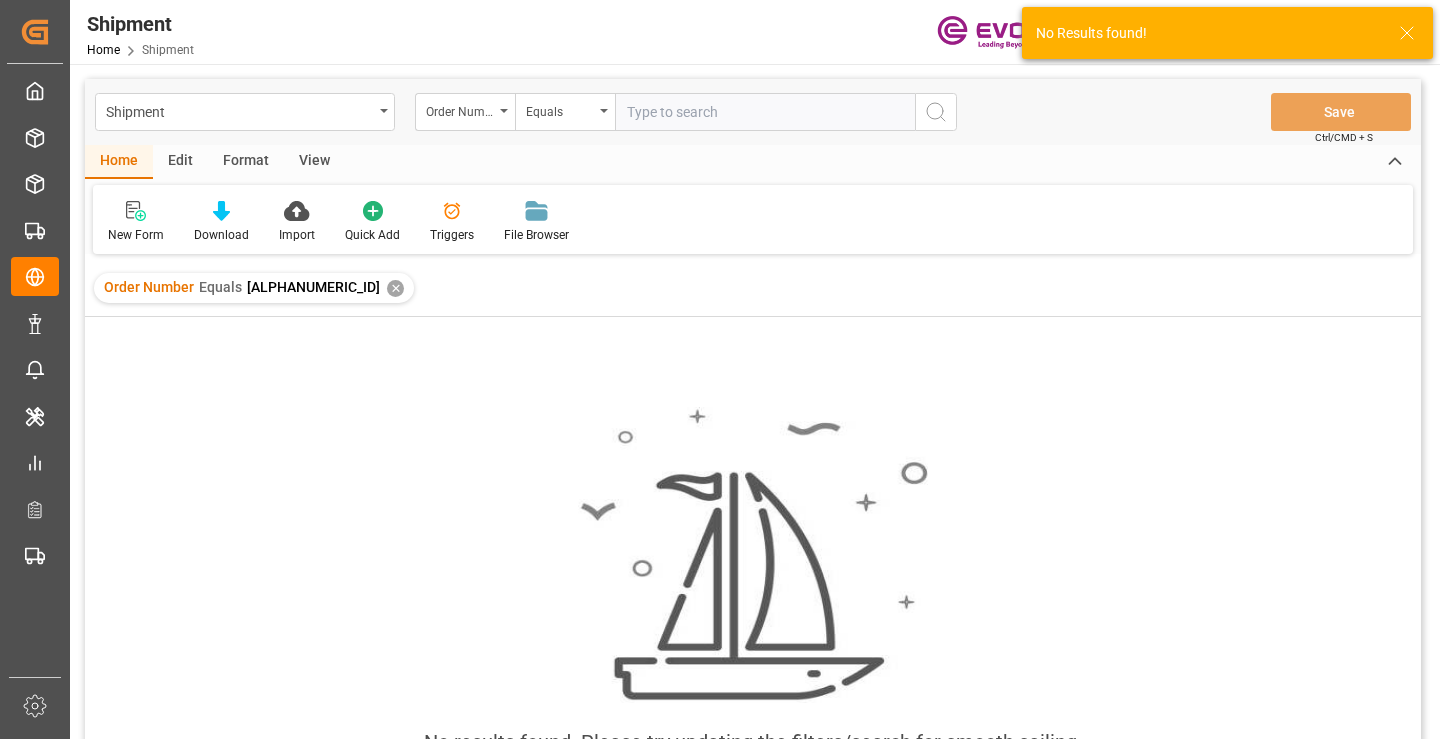 click on "✕" at bounding box center [395, 288] 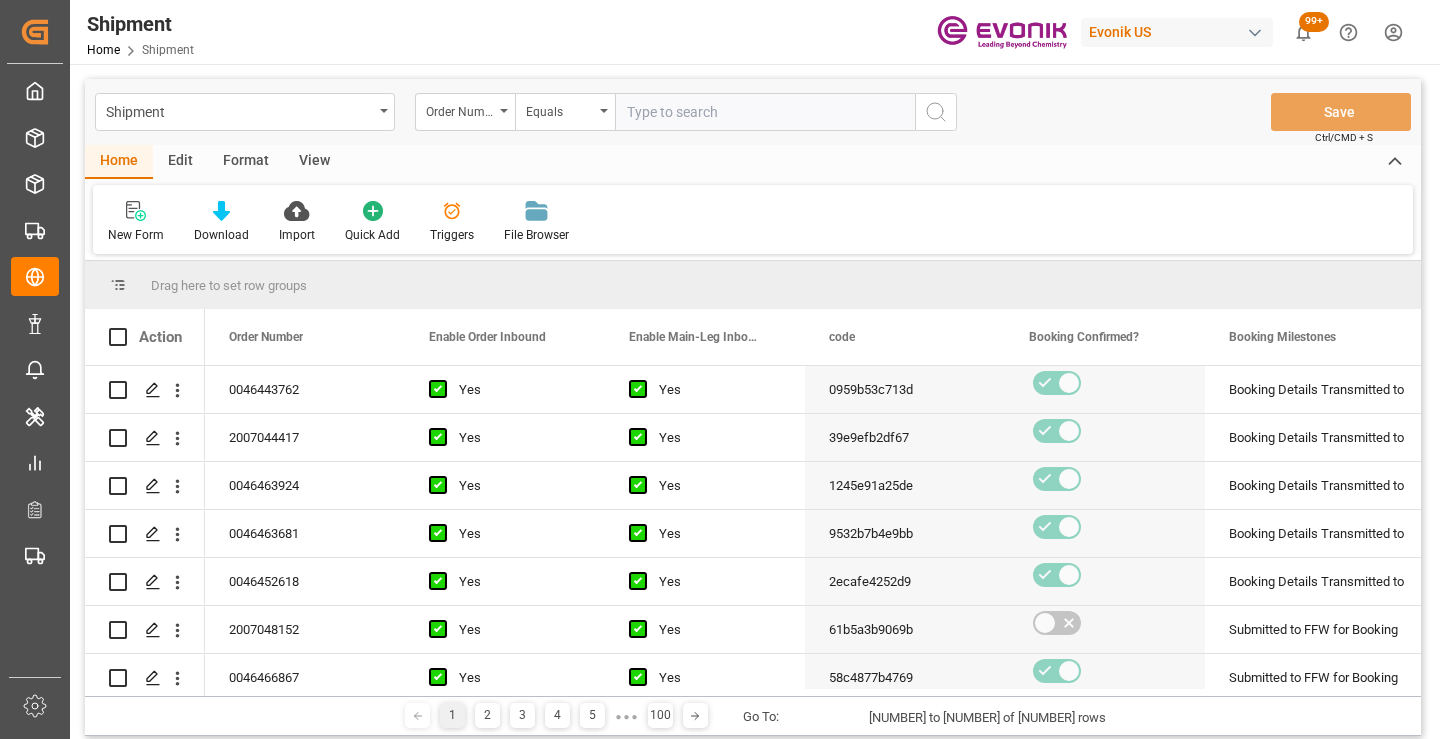 click at bounding box center (765, 112) 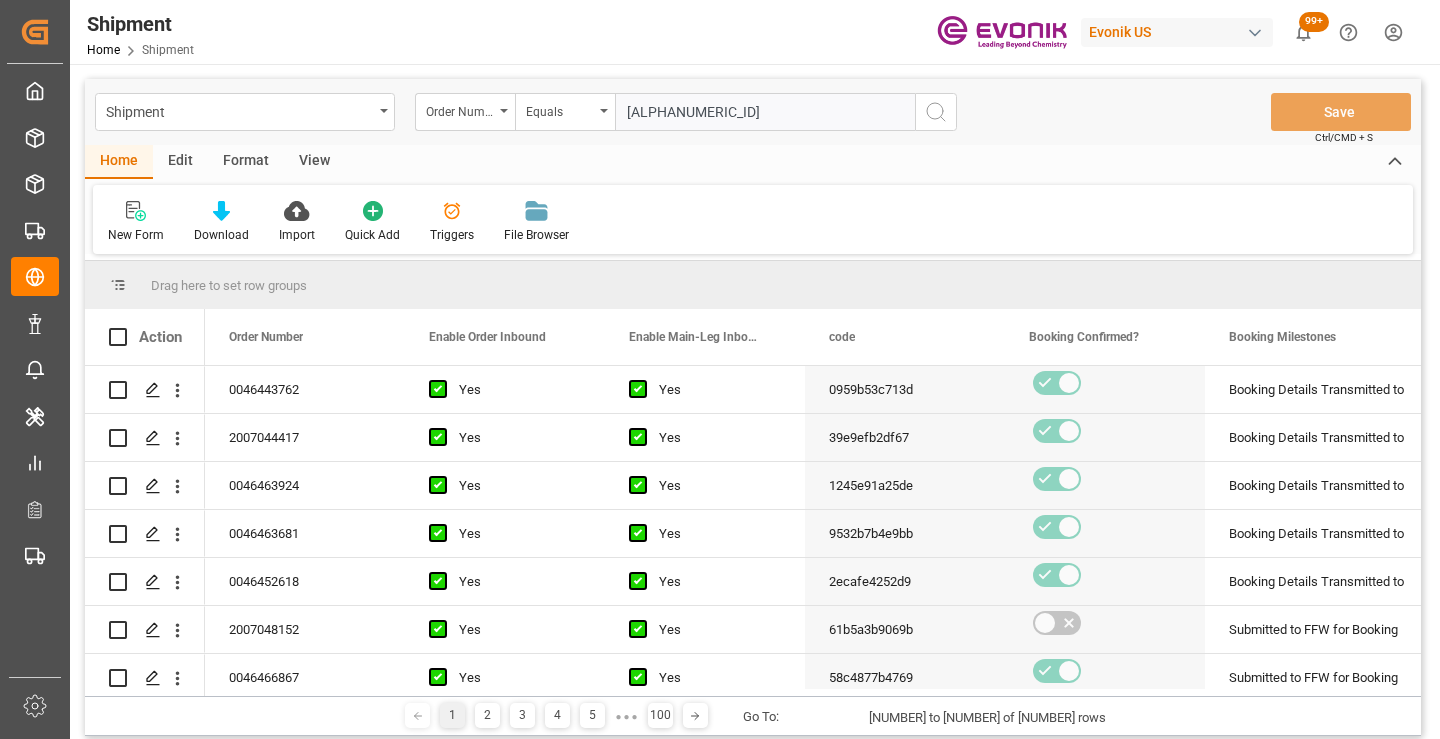 type on "[ALPHANUMERIC_ID]" 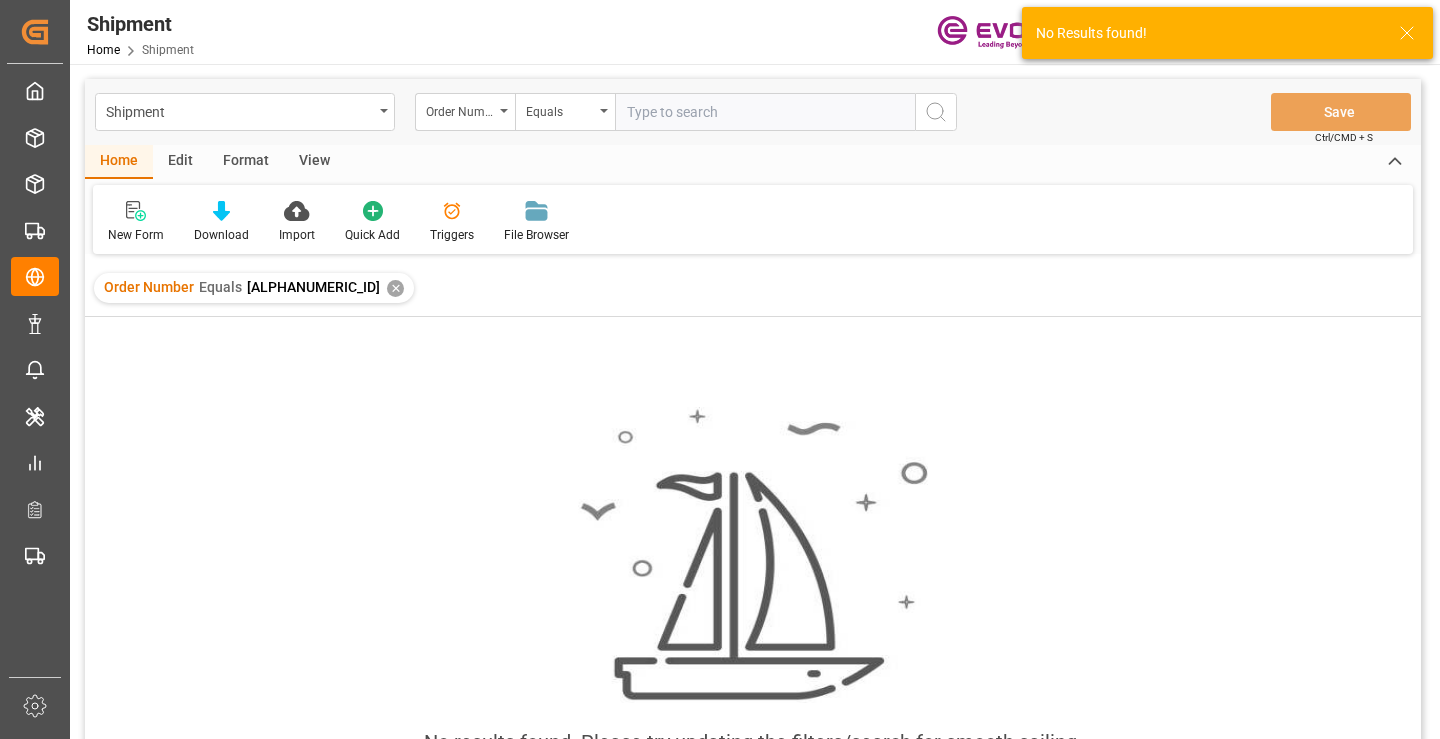 click on "✕" at bounding box center [395, 288] 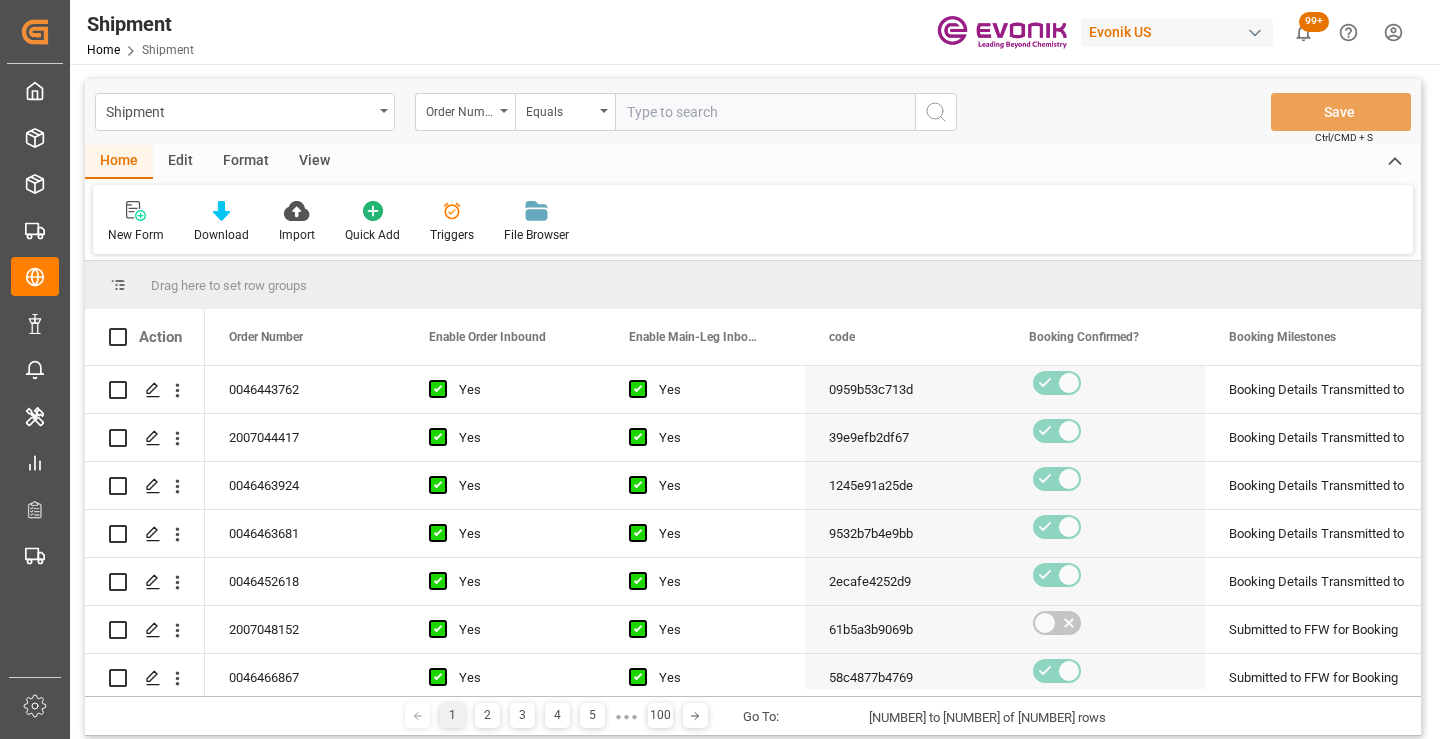 click on "Order Number" at bounding box center [460, 109] 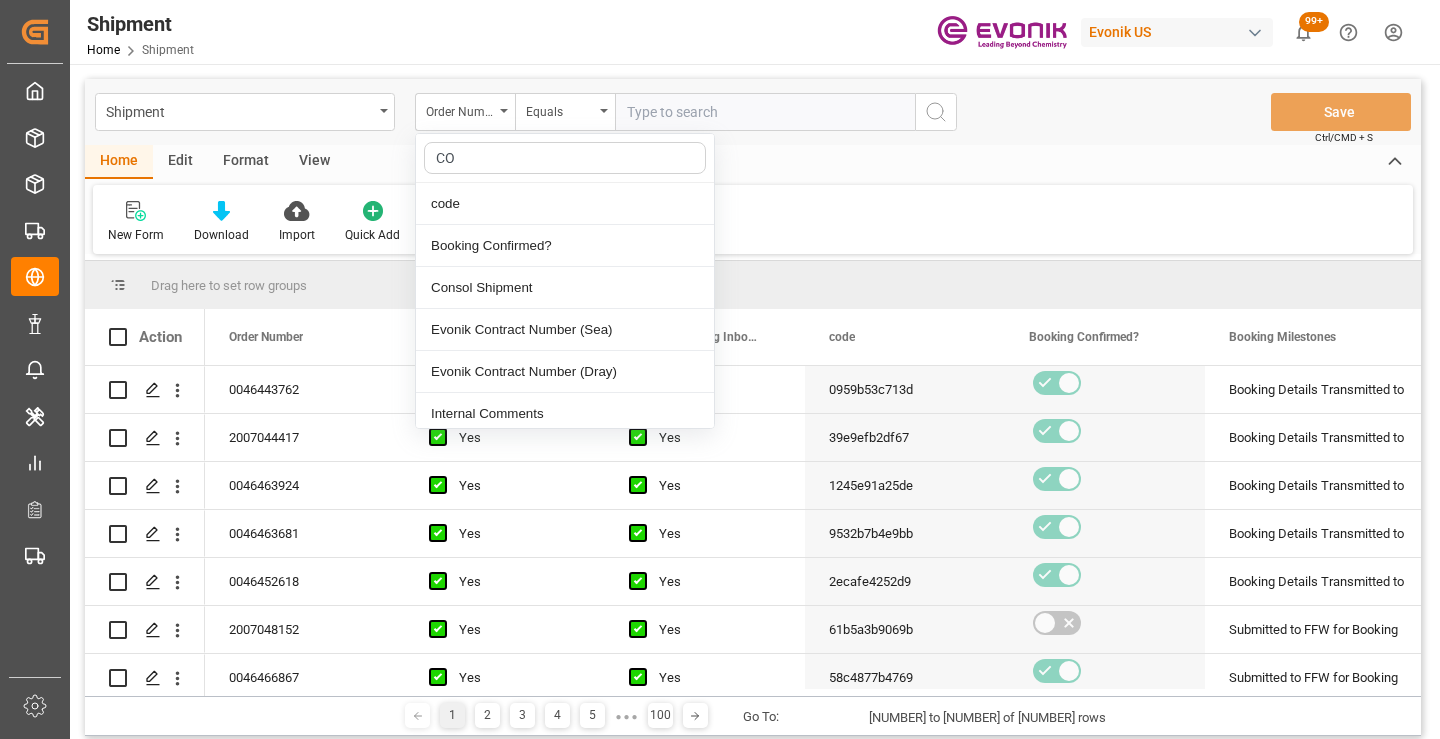 type on "COD" 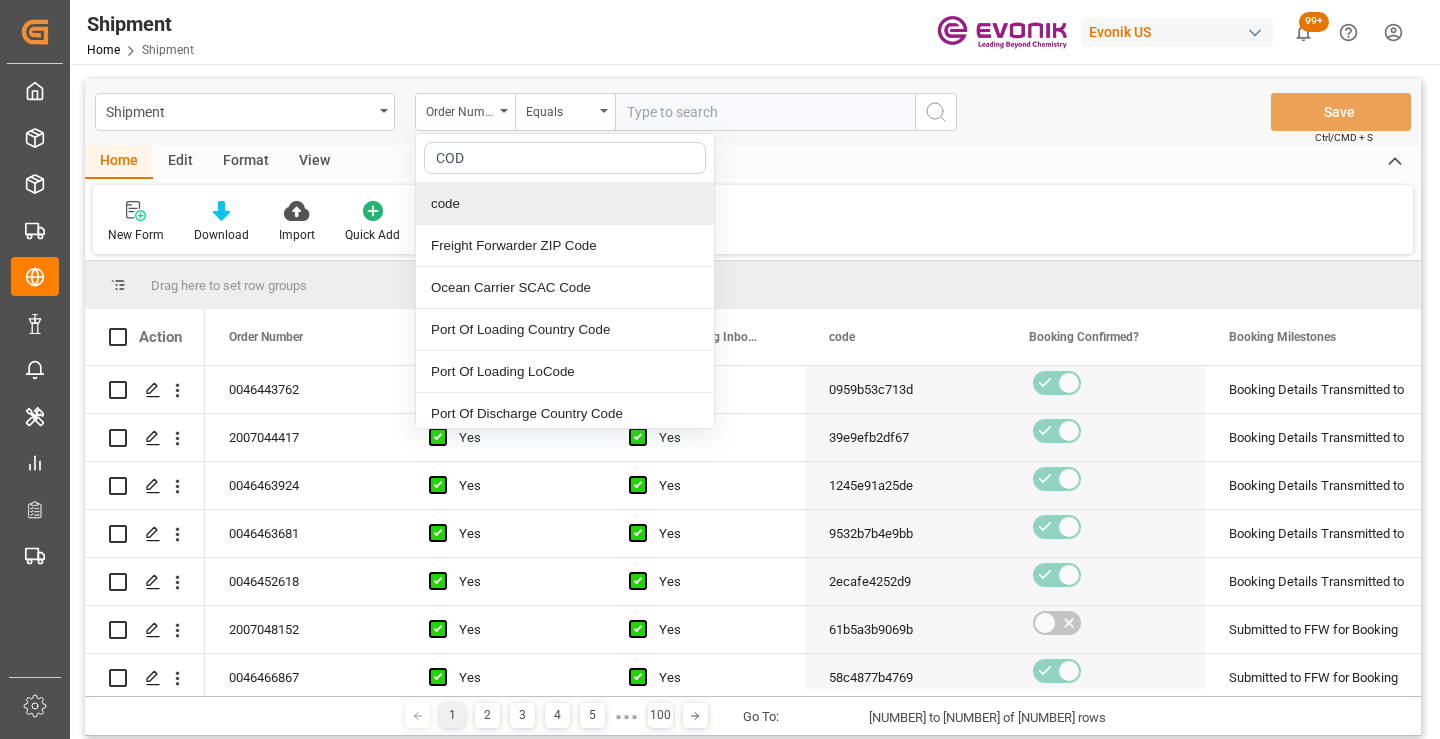 click on "code" at bounding box center [565, 204] 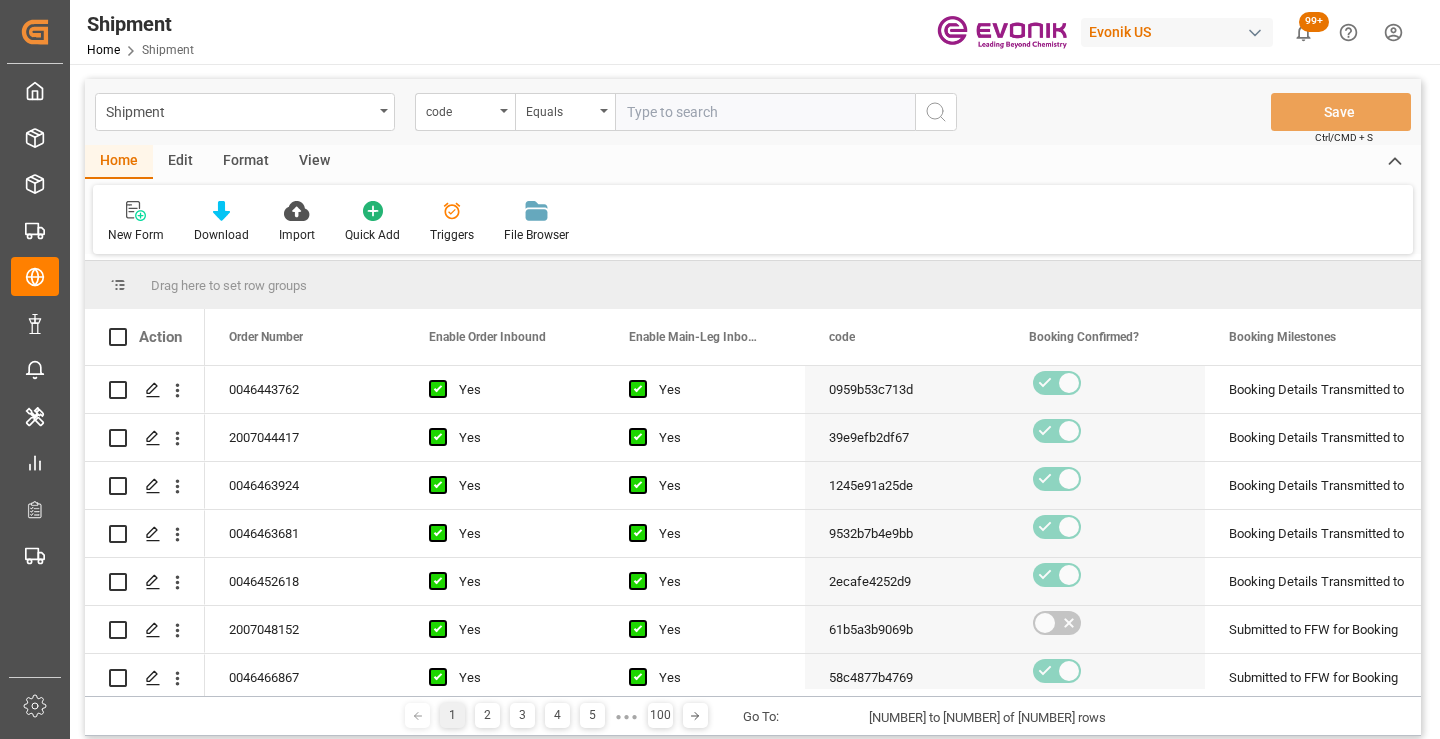 click at bounding box center (765, 112) 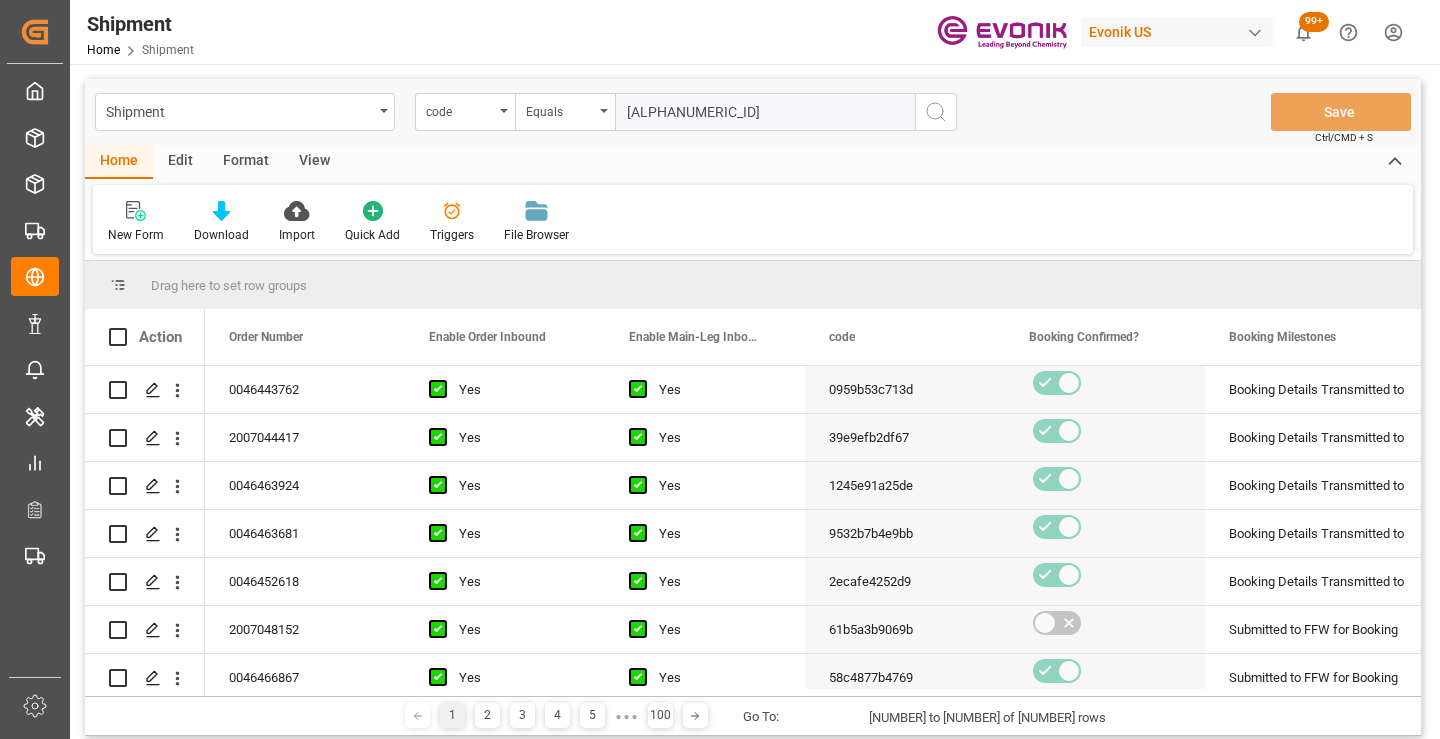 type on "[ALPHANUMERIC_ID]" 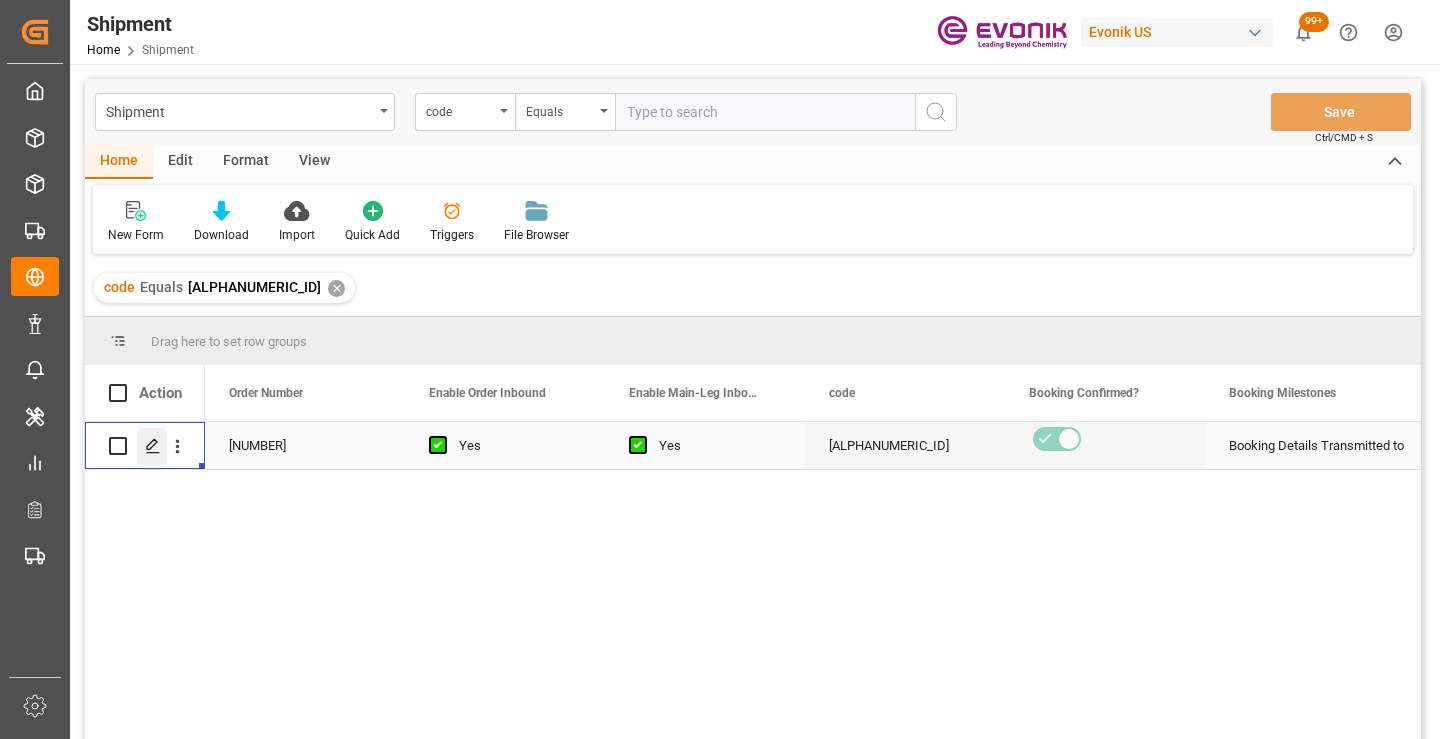 click 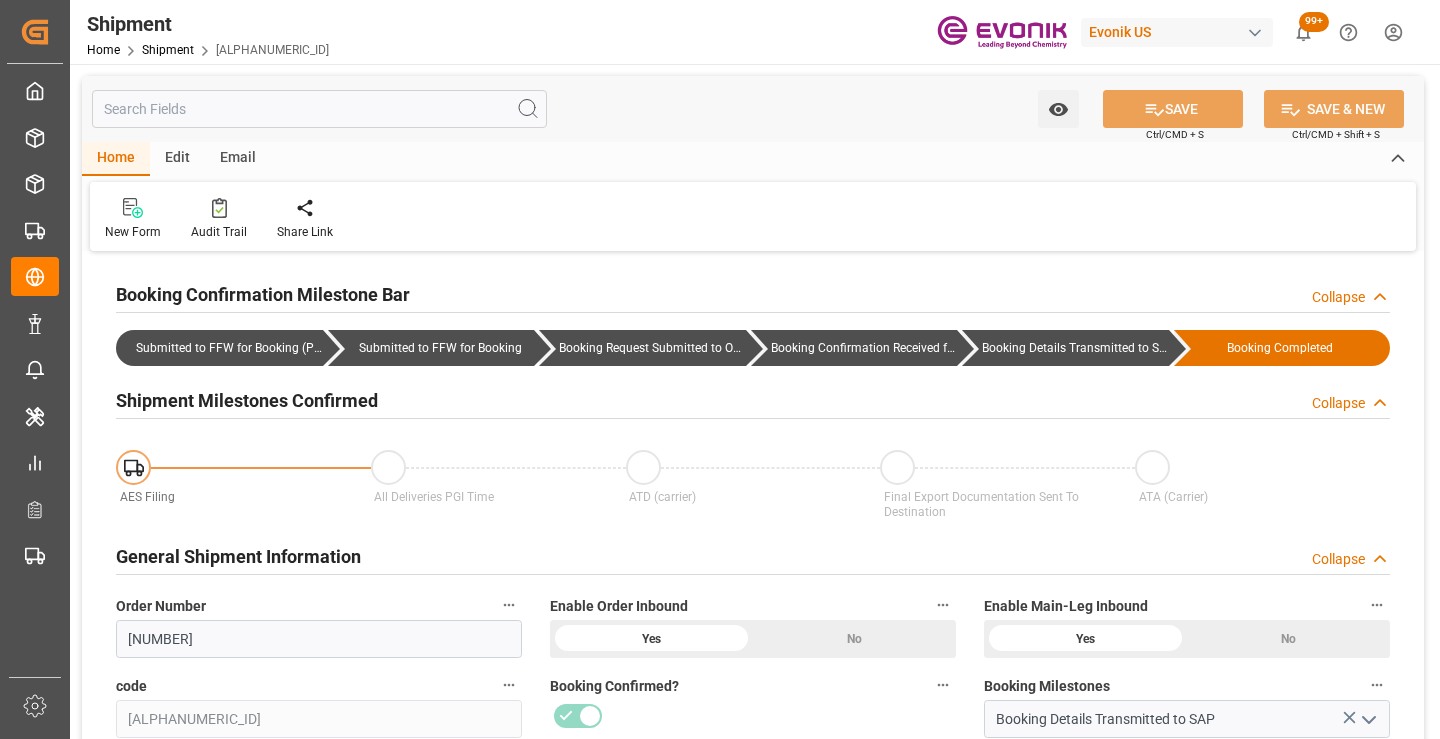 scroll, scrollTop: 200, scrollLeft: 0, axis: vertical 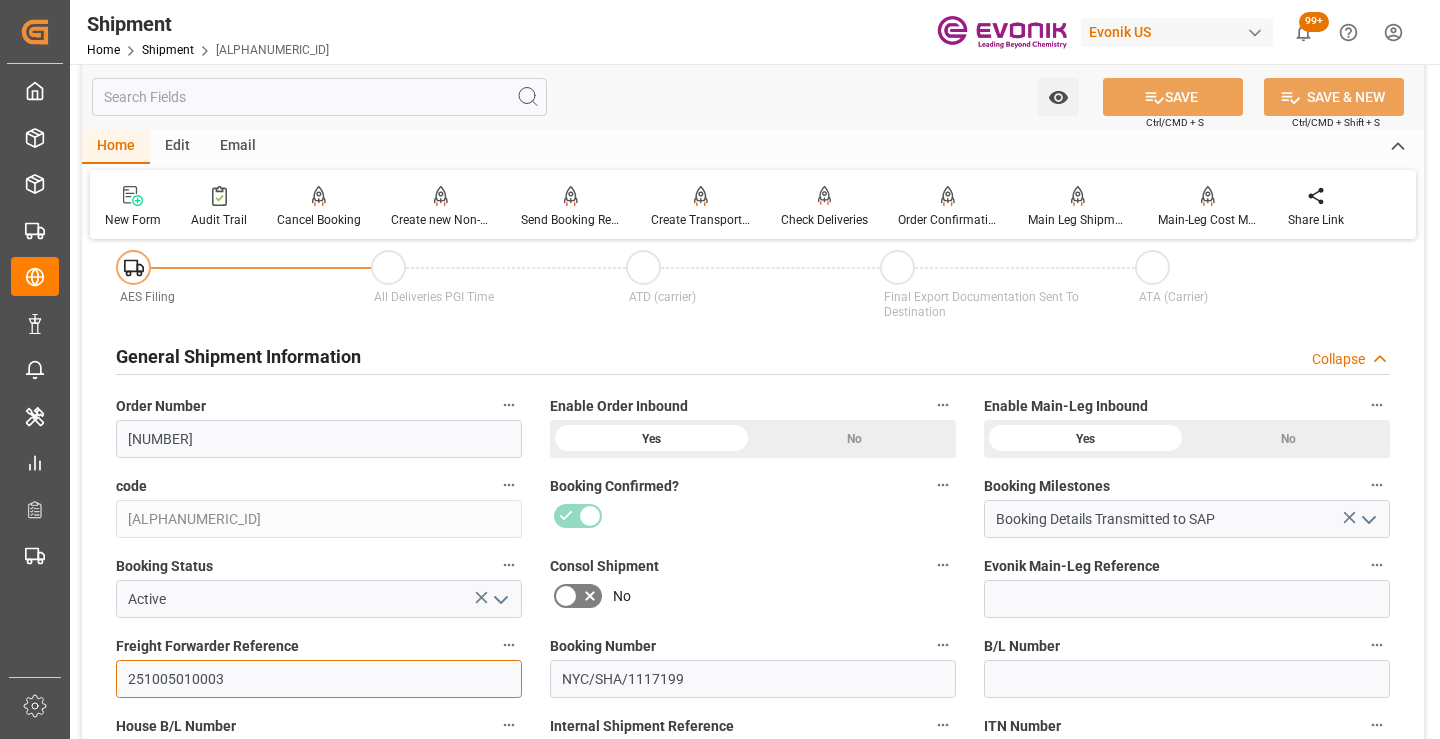 click on "251005010003" at bounding box center [319, 679] 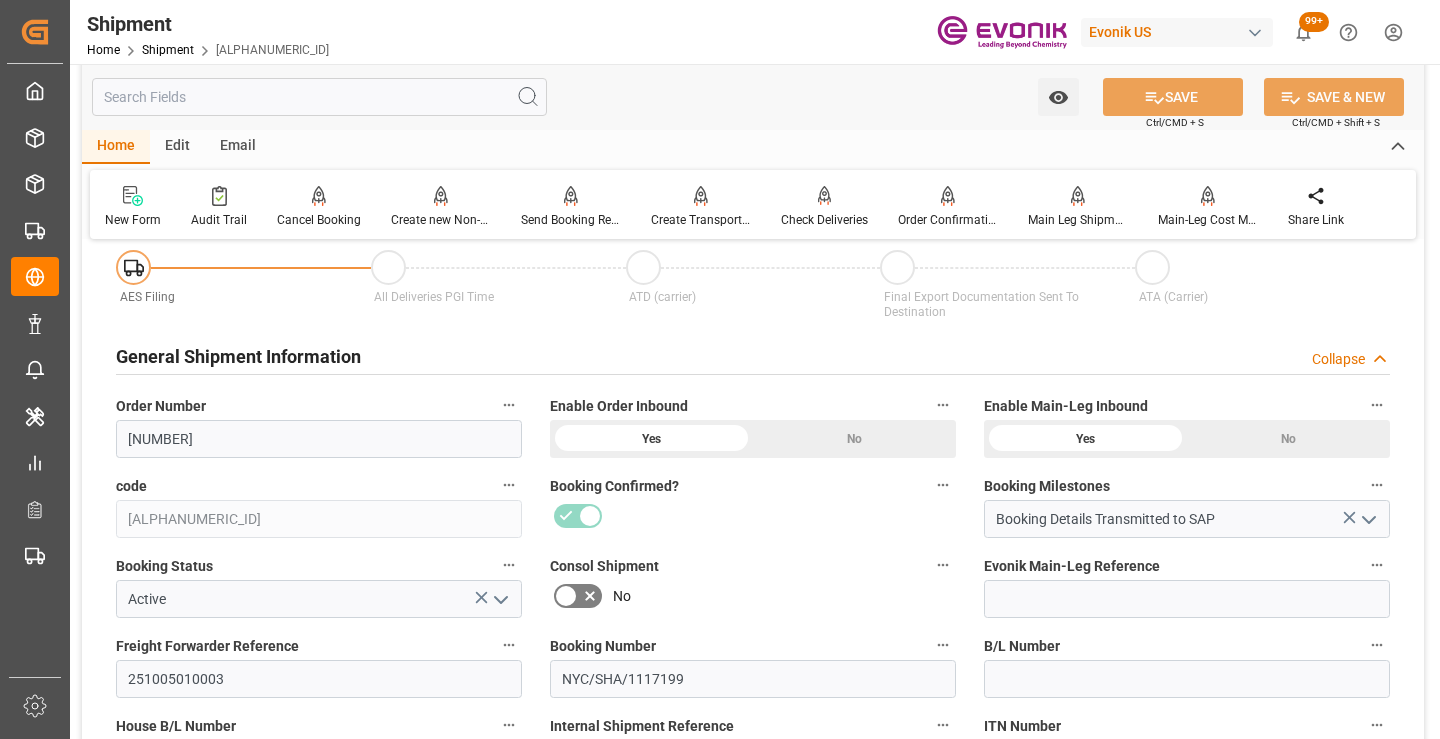 click at bounding box center [319, 97] 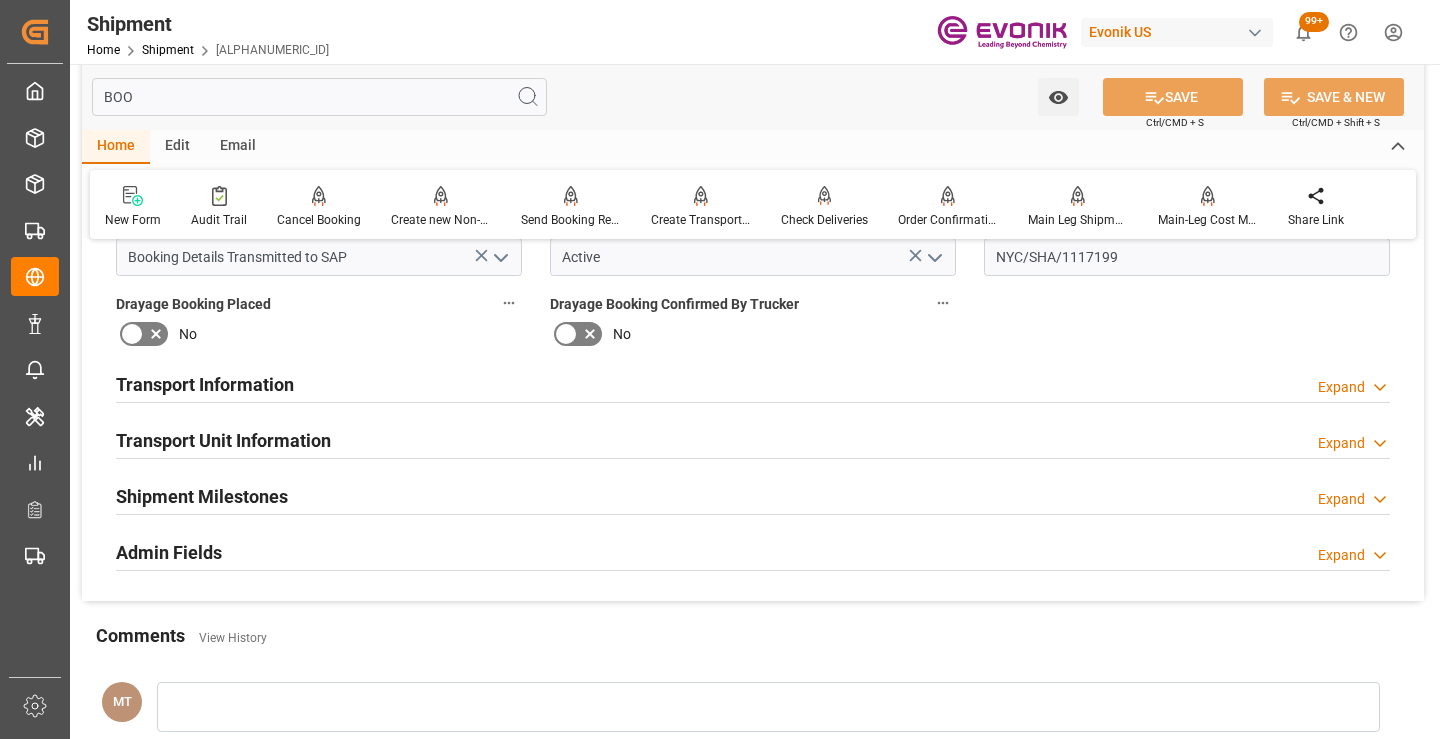 scroll, scrollTop: 0, scrollLeft: 0, axis: both 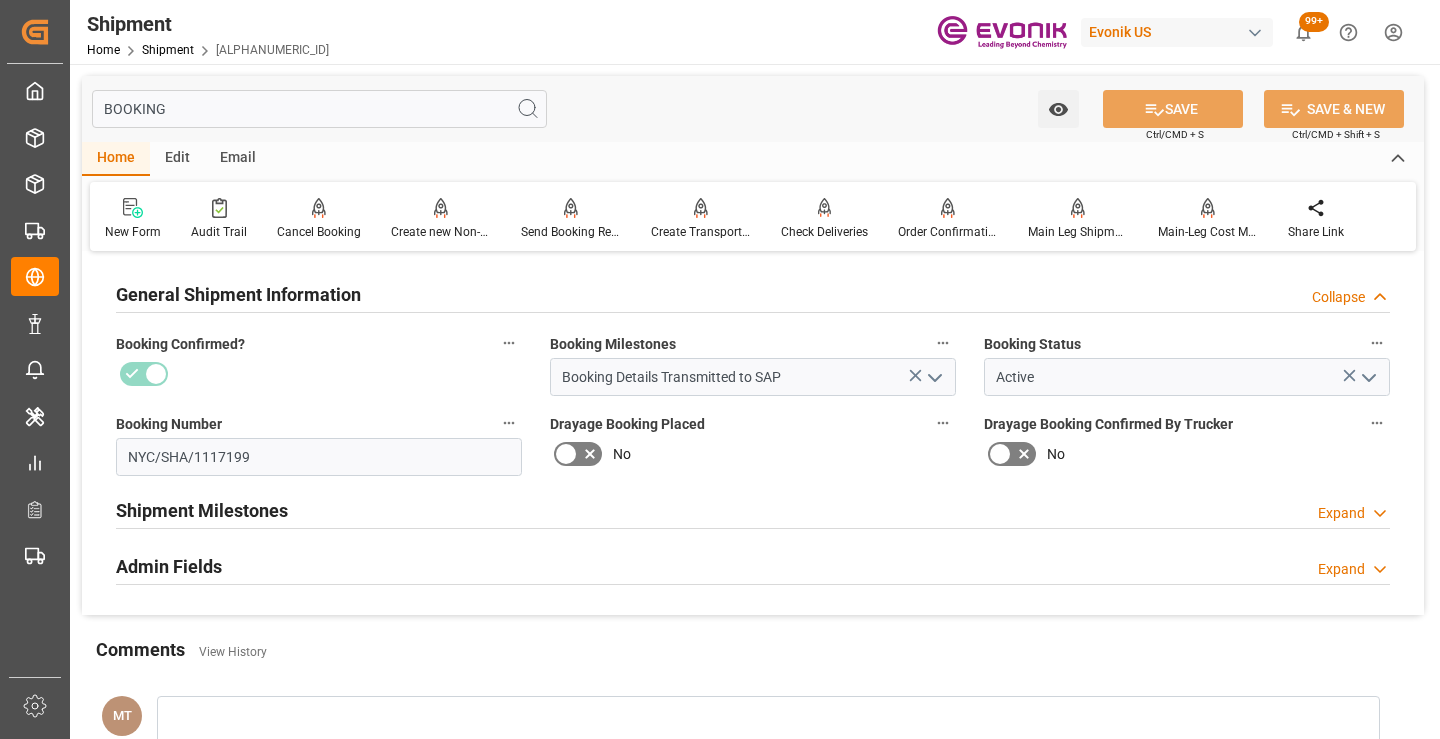 type on "BOOKING" 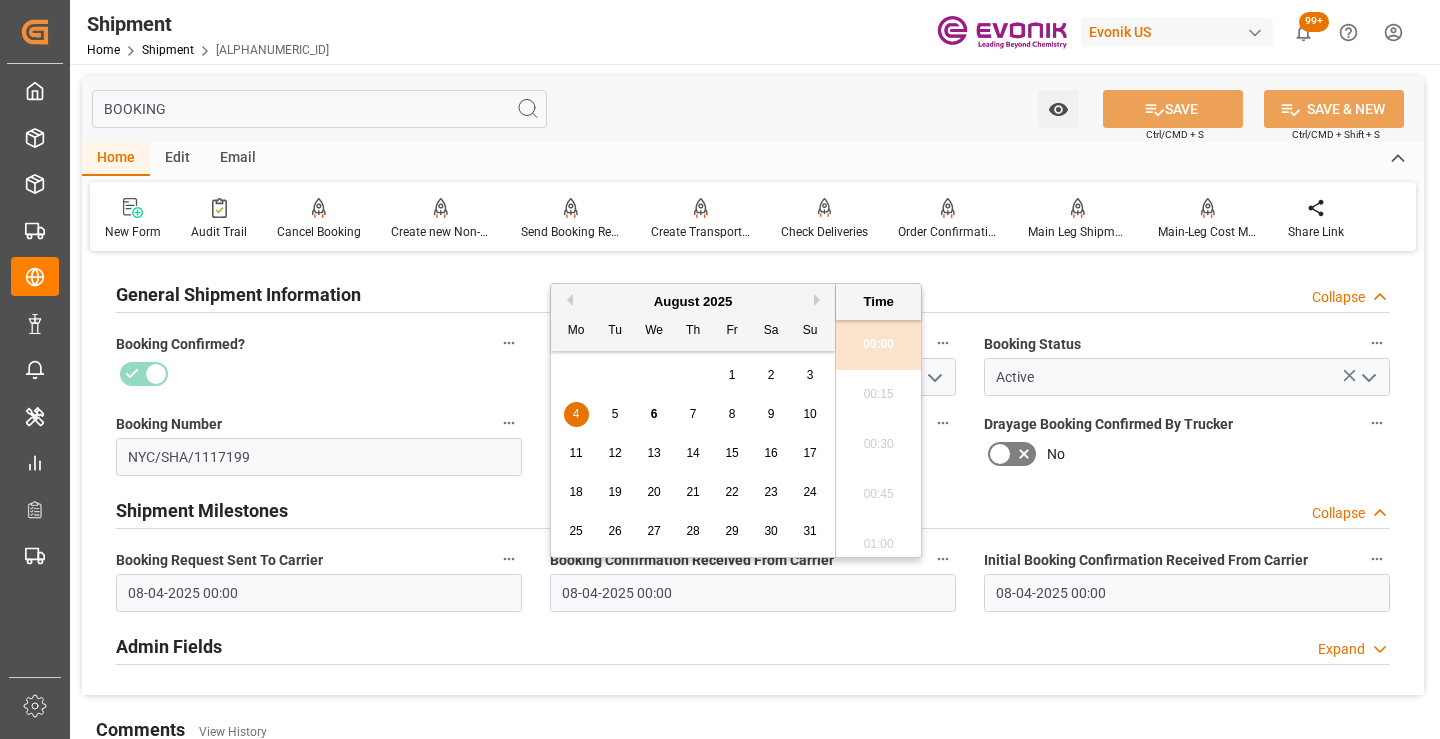 click on "08-04-2025 00:00" at bounding box center [753, 593] 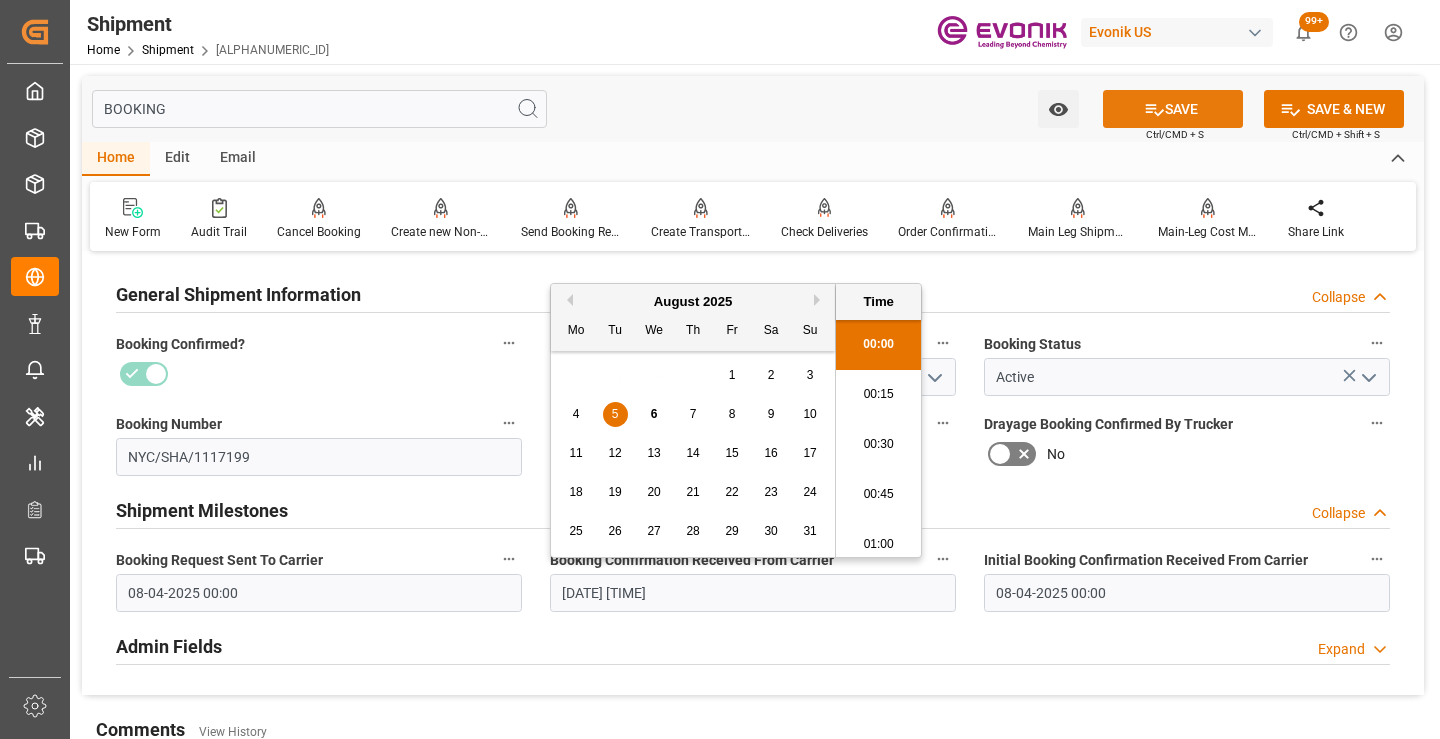 click 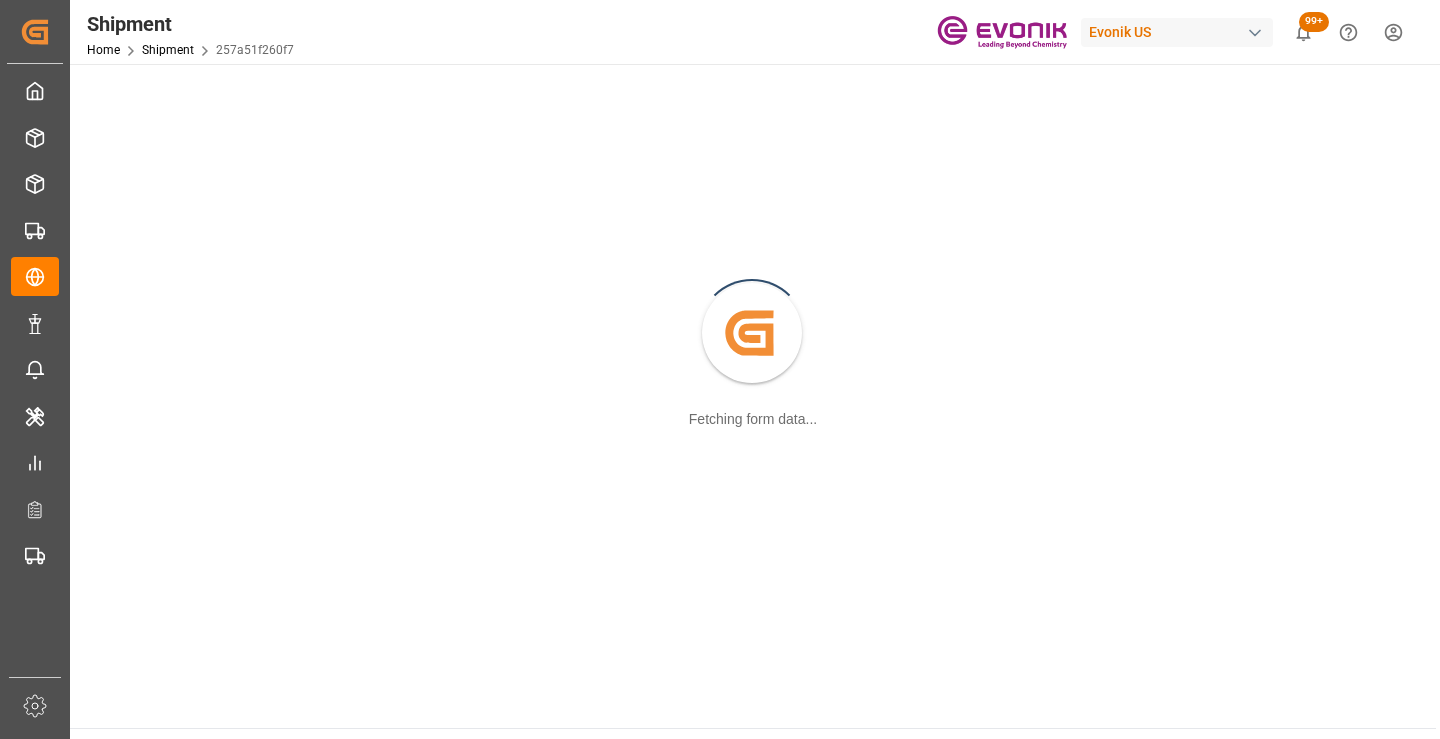 scroll, scrollTop: 0, scrollLeft: 0, axis: both 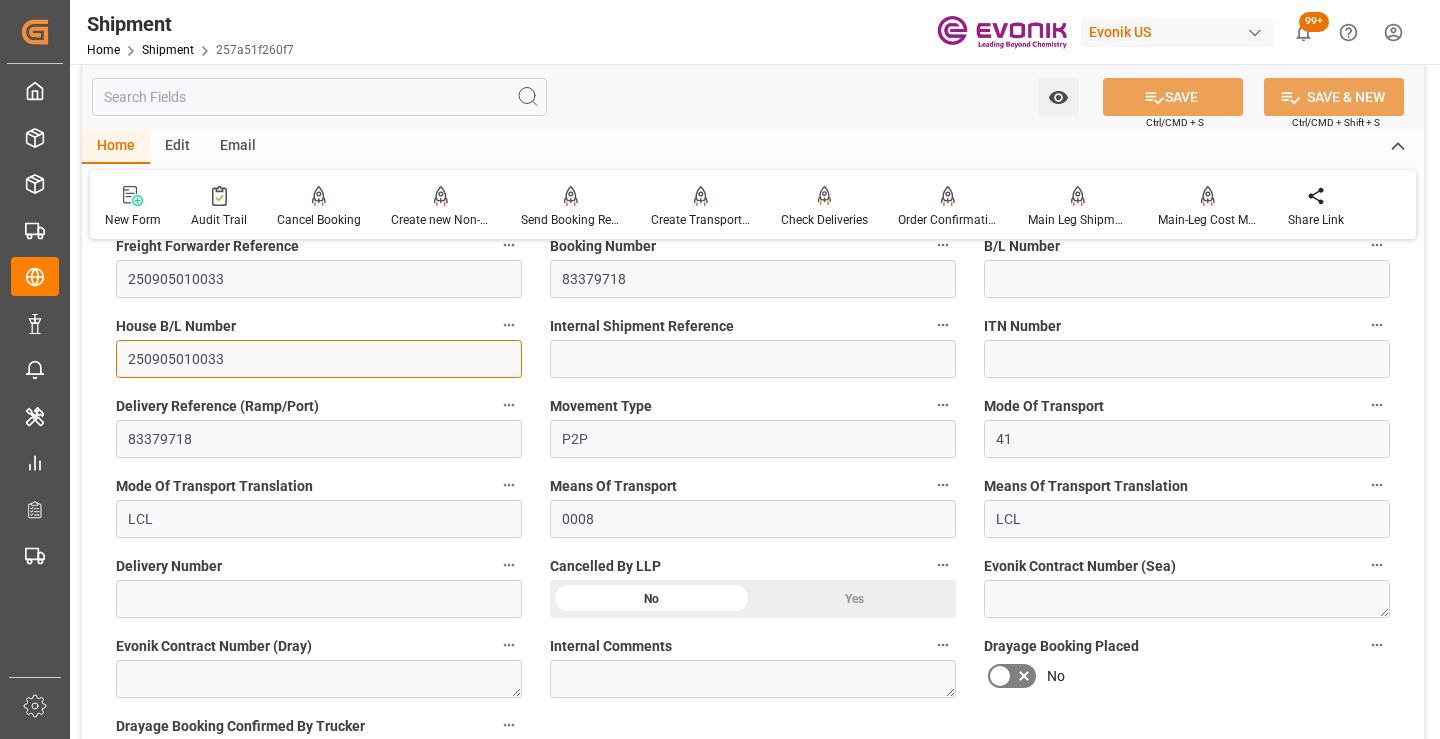 click on "250905010033" at bounding box center [319, 359] 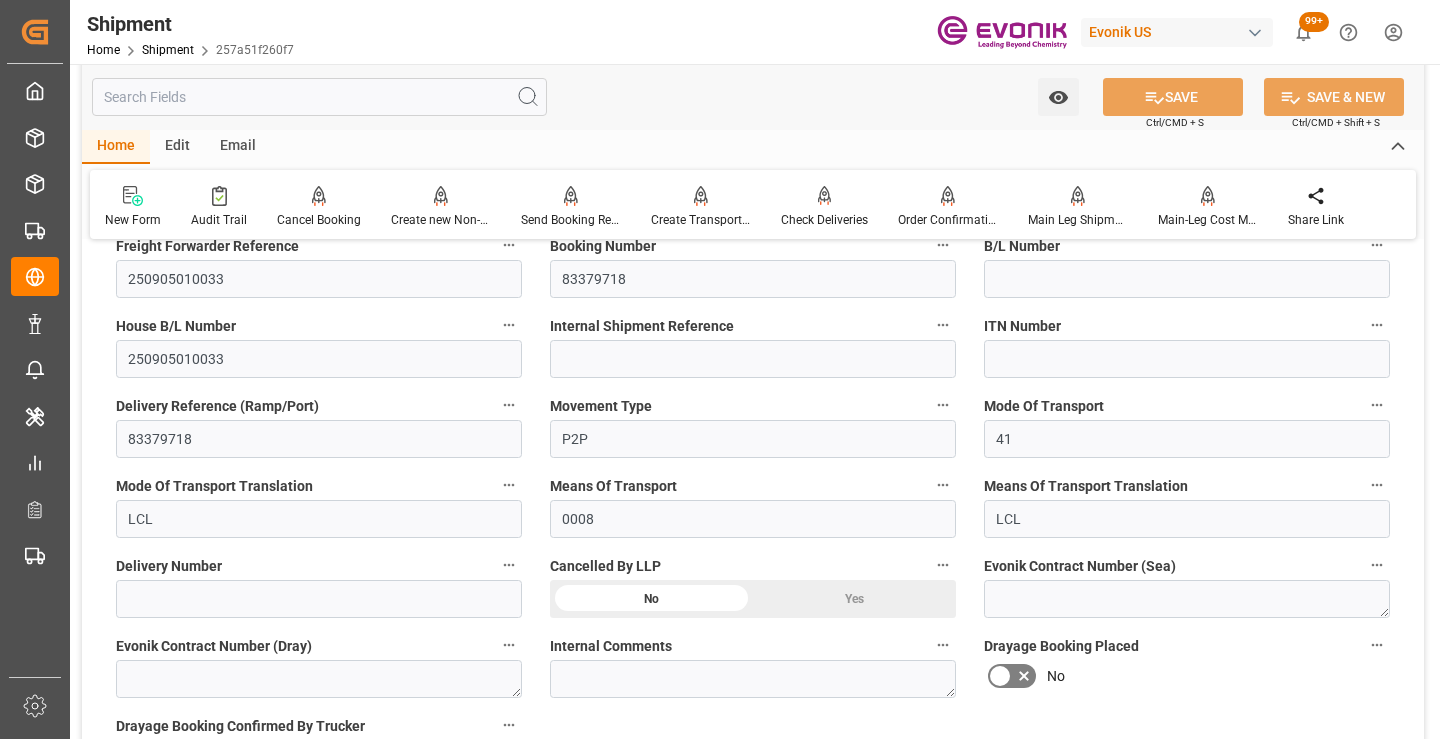 click at bounding box center [319, 97] 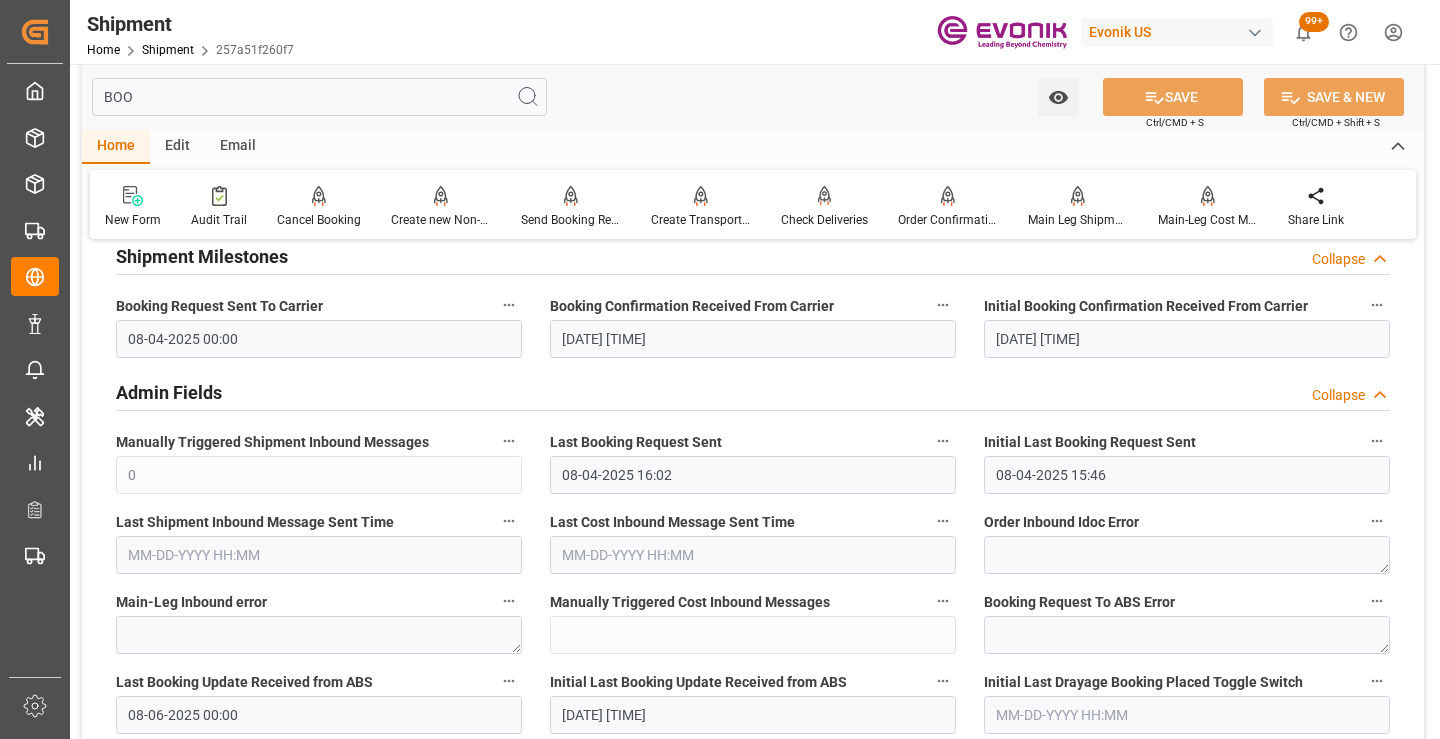 scroll, scrollTop: 260, scrollLeft: 0, axis: vertical 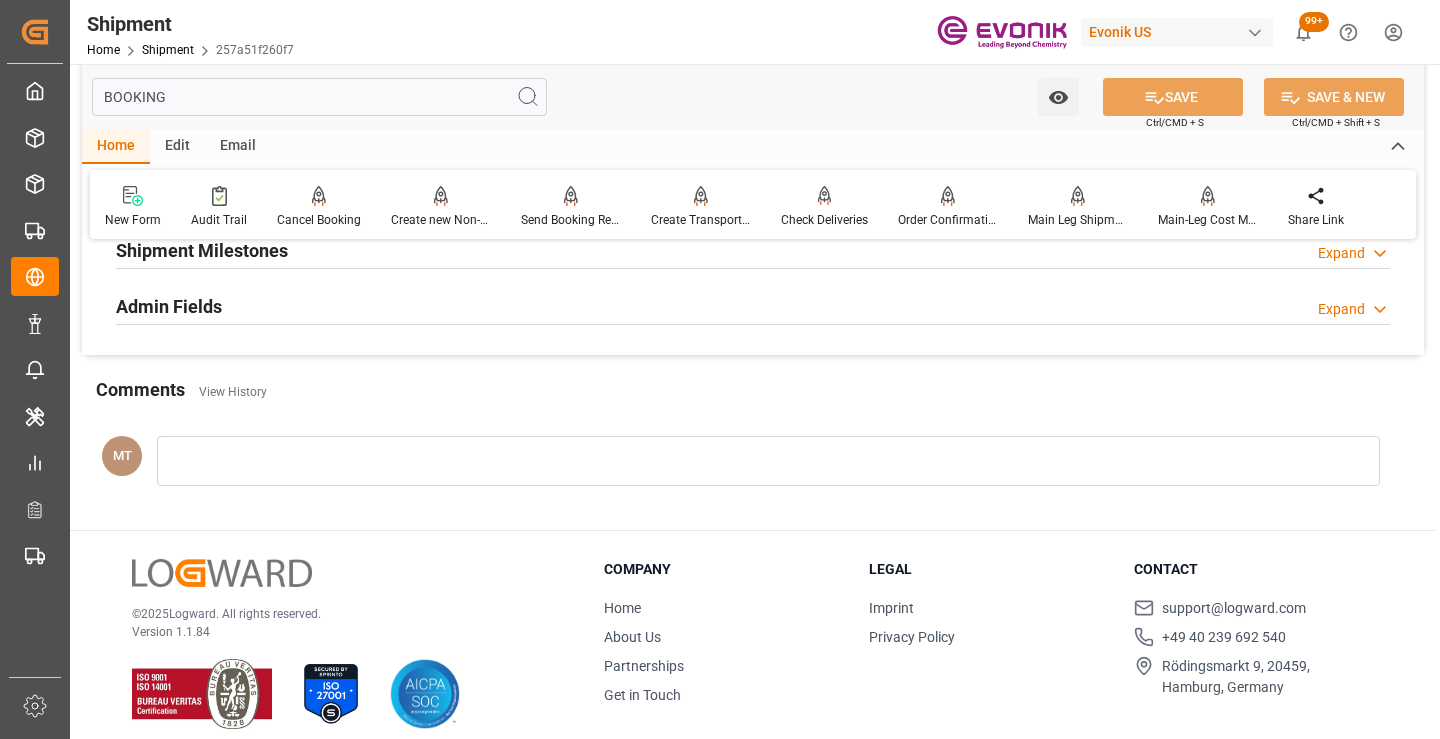 type on "BOOKING" 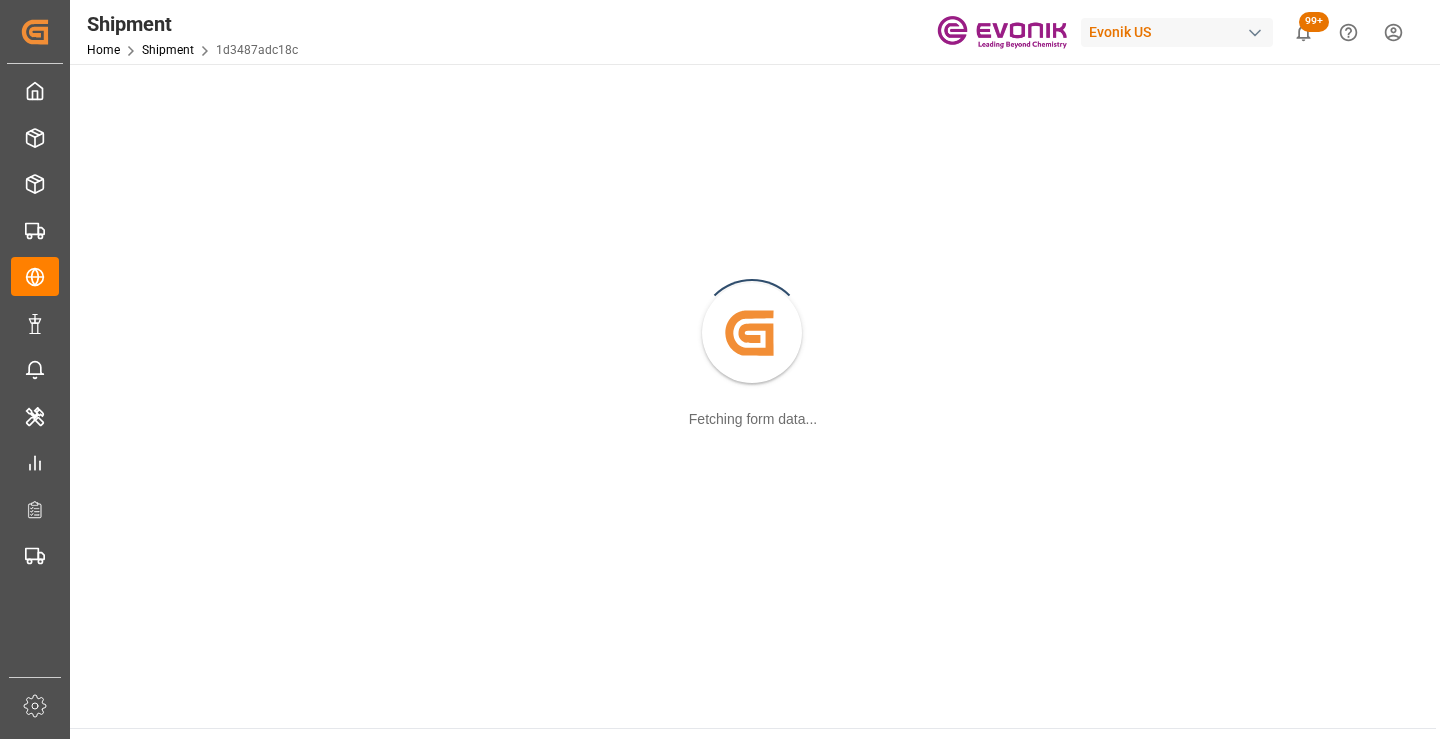 scroll, scrollTop: 0, scrollLeft: 0, axis: both 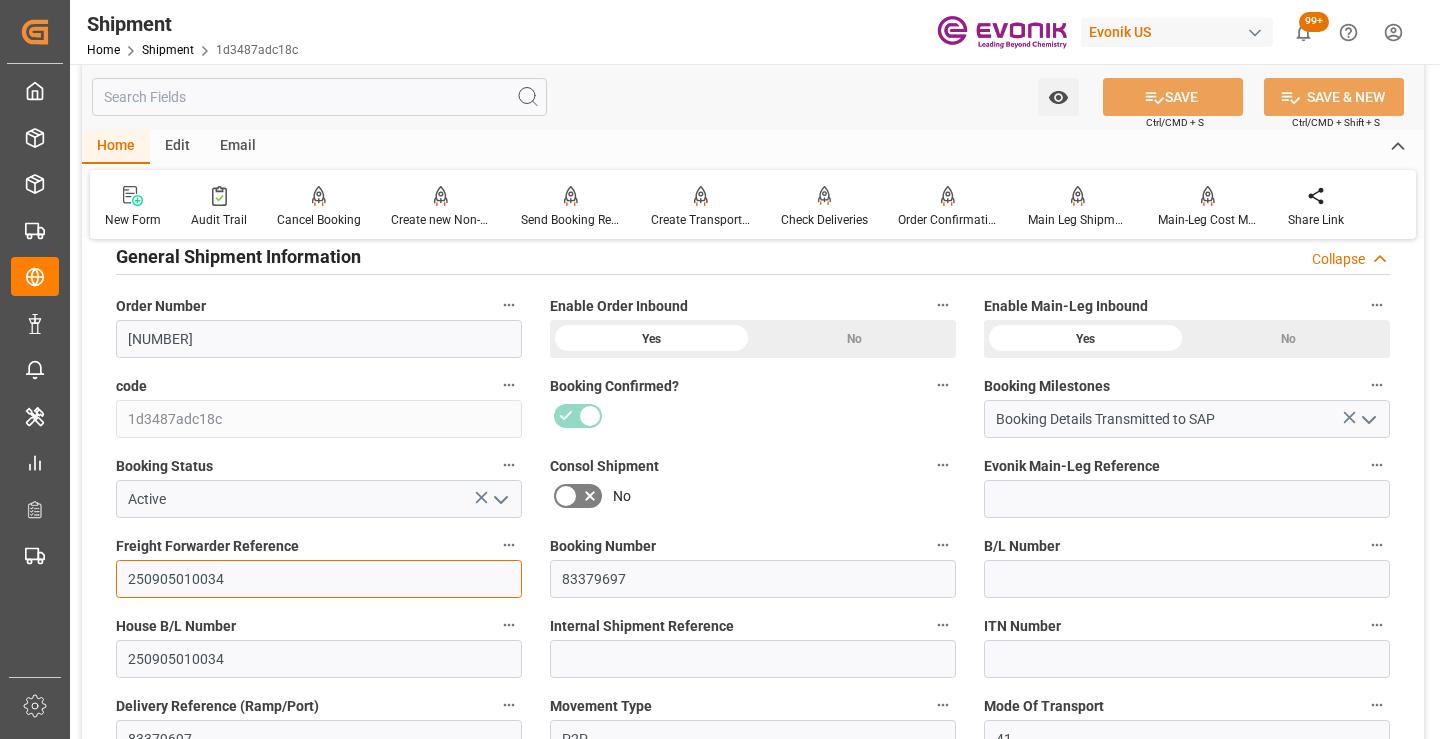 click on "250905010034" at bounding box center [319, 579] 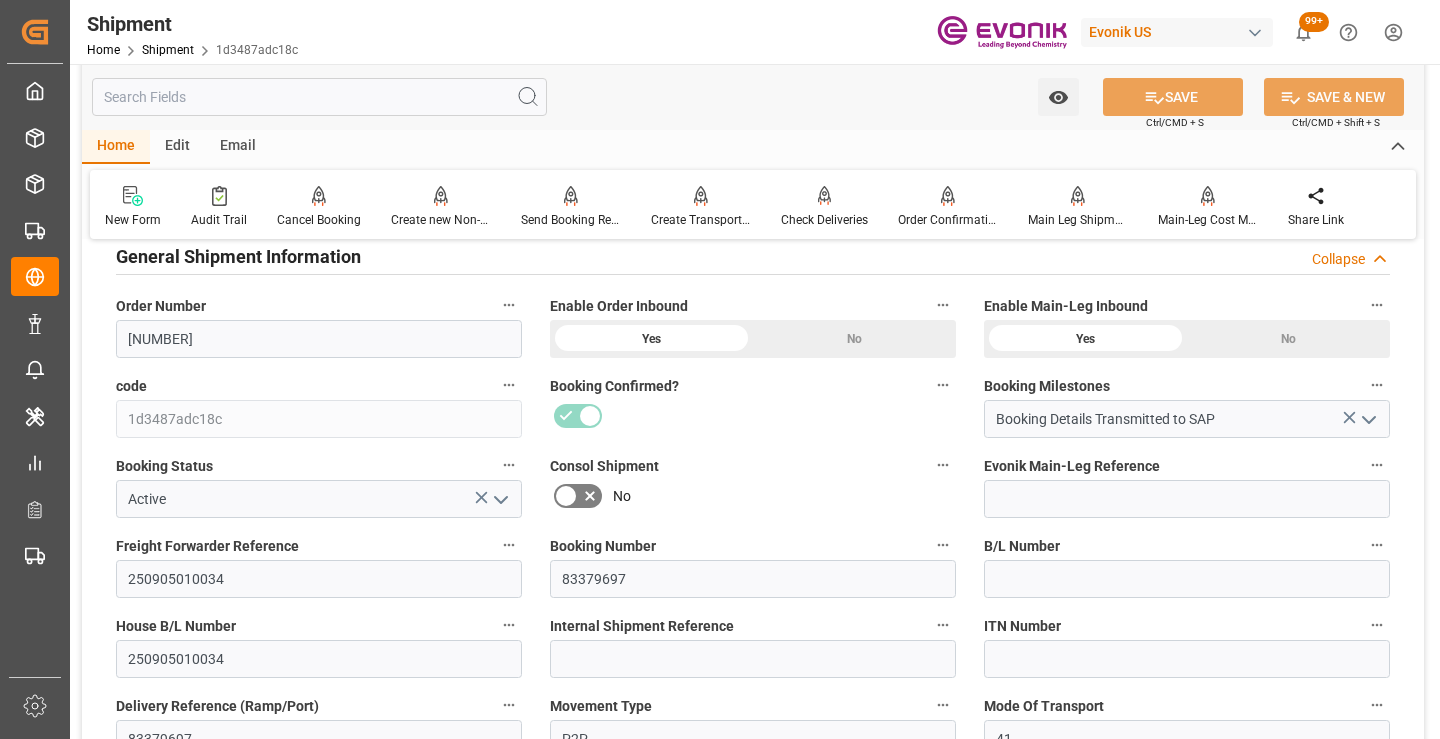 click at bounding box center [319, 97] 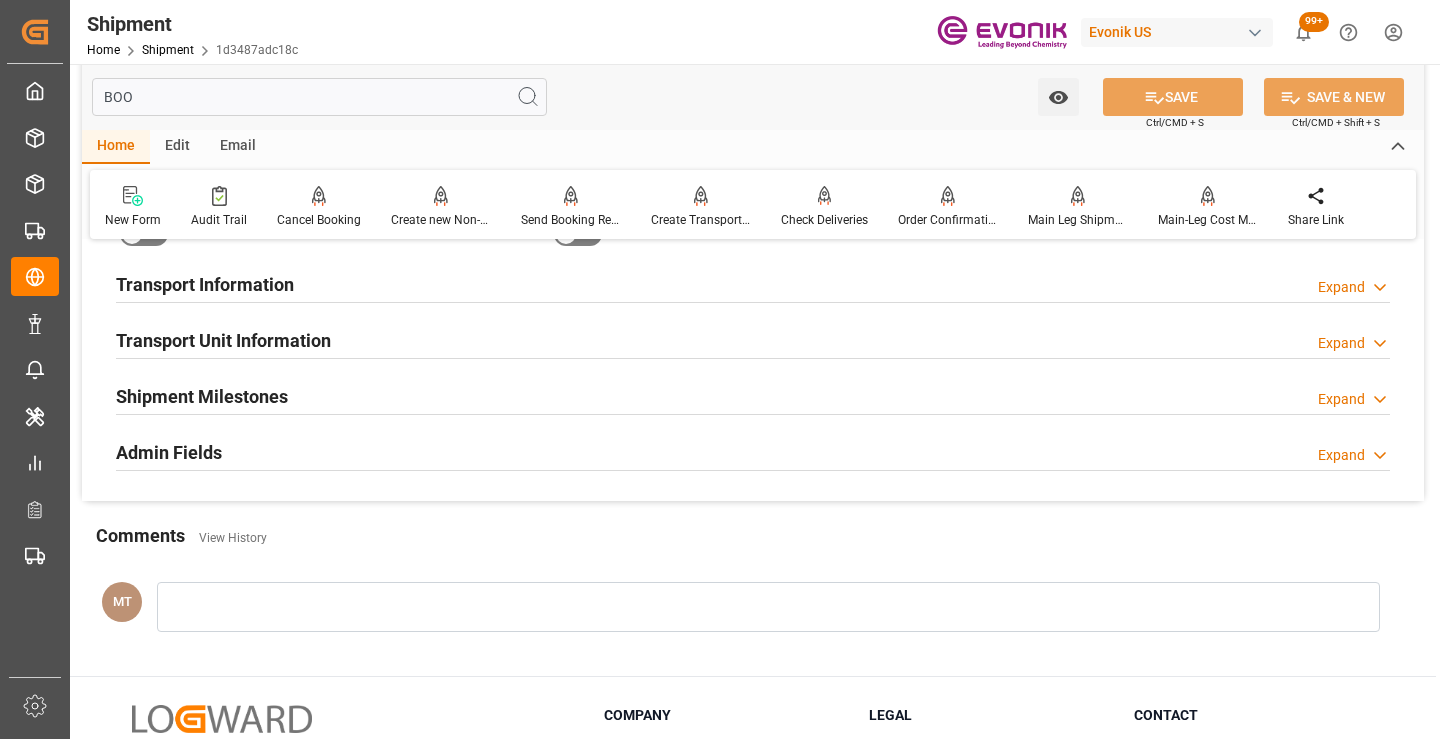 scroll, scrollTop: 40, scrollLeft: 0, axis: vertical 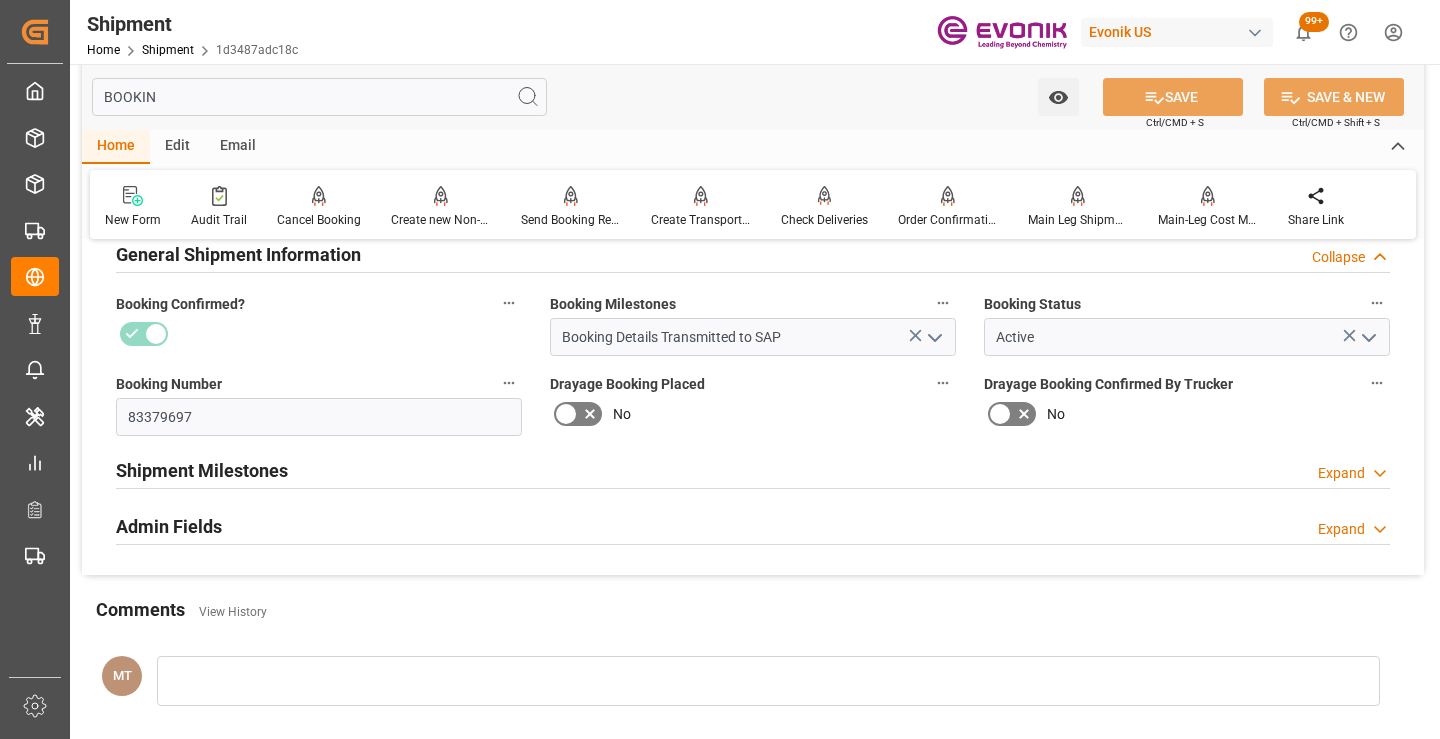 type on "BOOKIN" 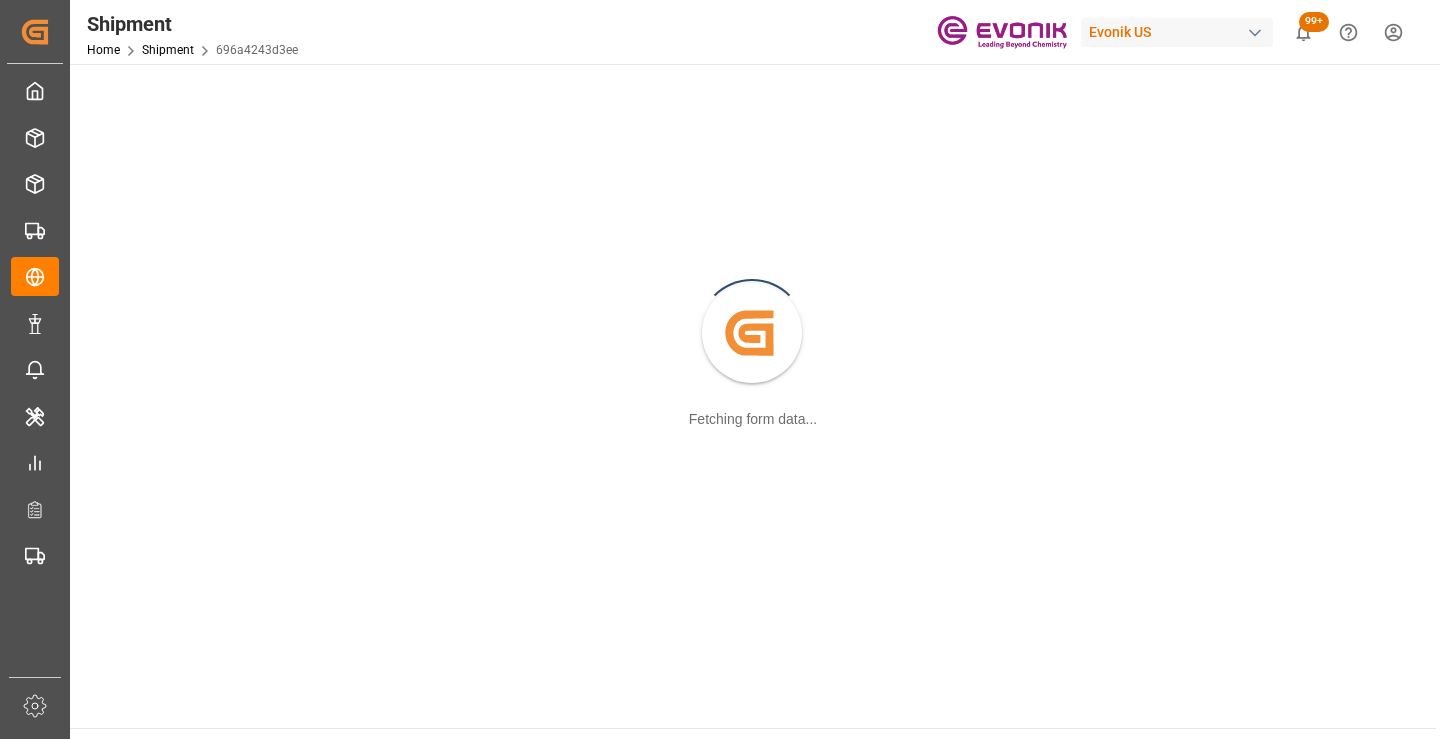 scroll, scrollTop: 0, scrollLeft: 0, axis: both 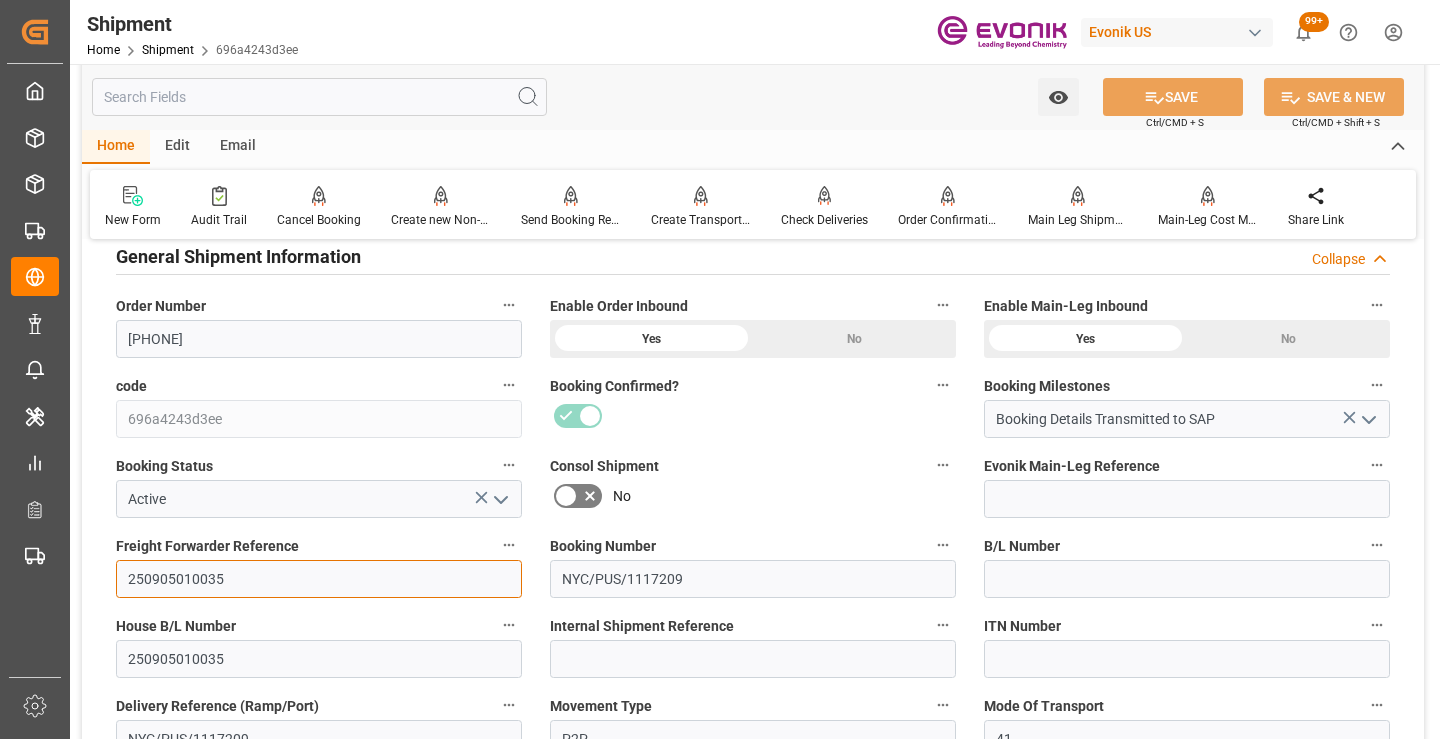 click on "250905010035" at bounding box center [319, 579] 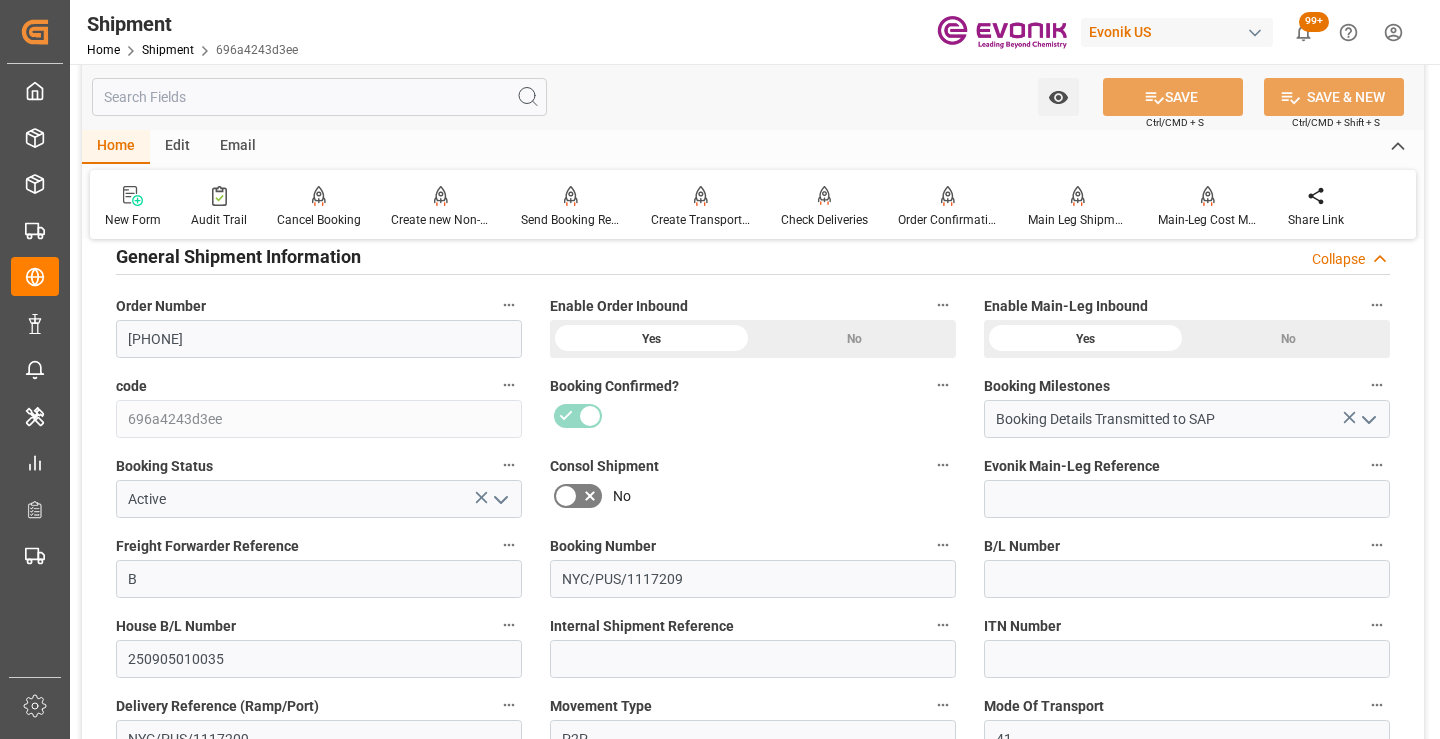 click at bounding box center [319, 97] 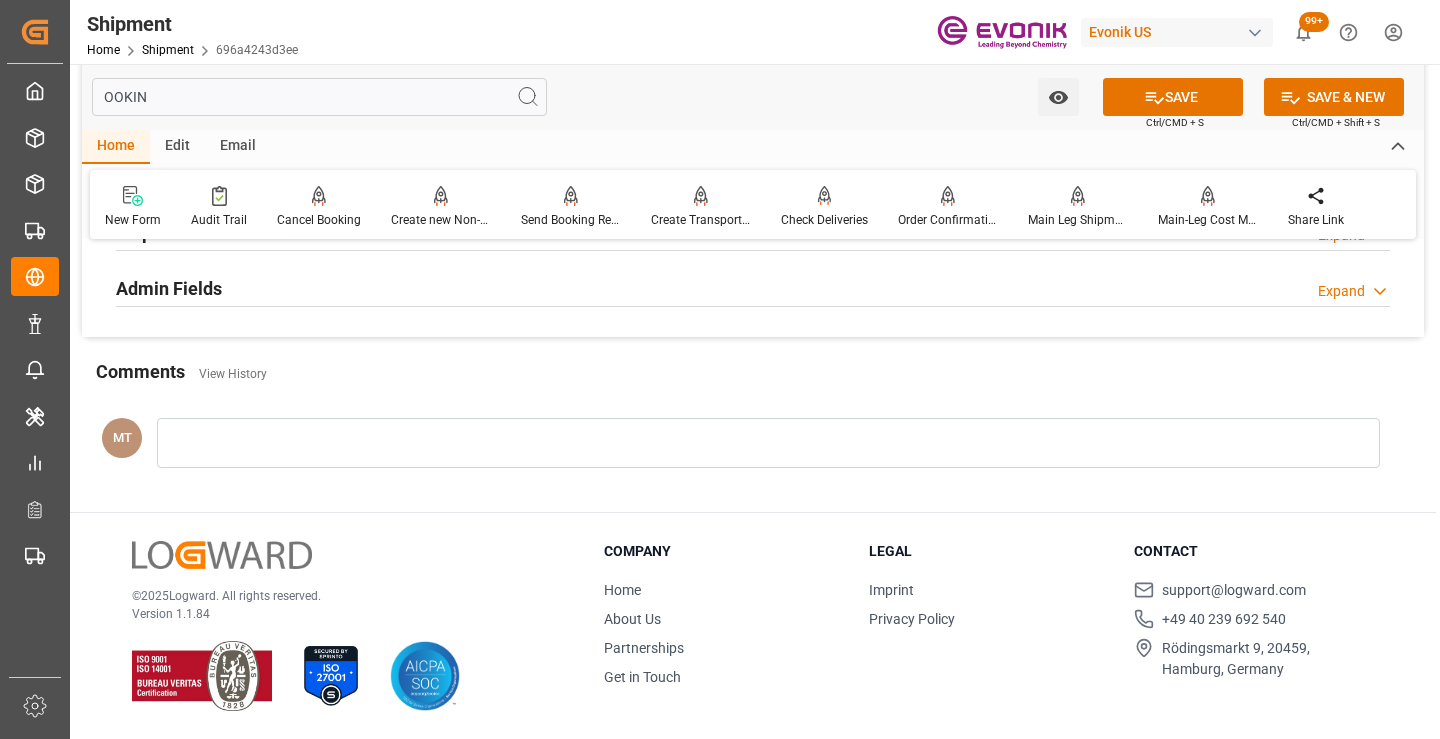 scroll, scrollTop: 40, scrollLeft: 0, axis: vertical 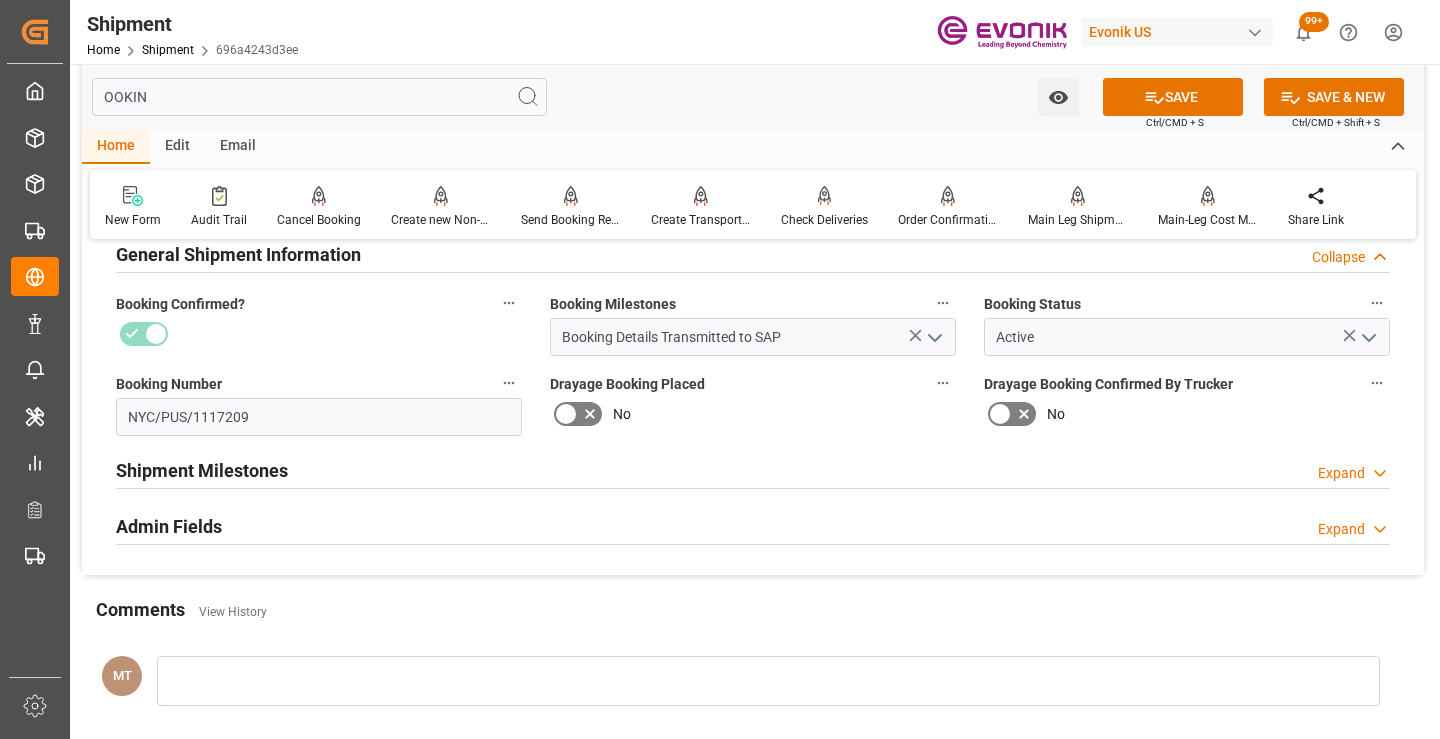 type on "OOKIN" 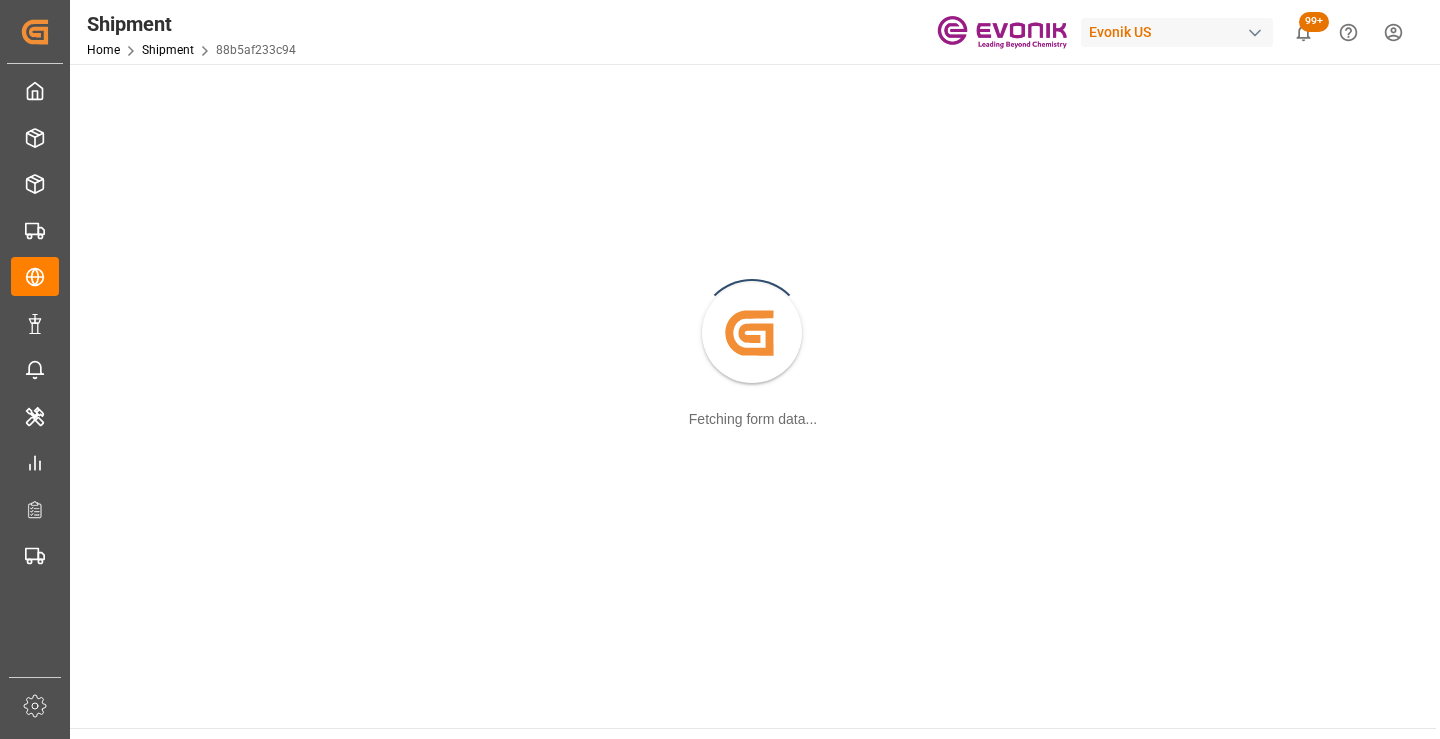 scroll, scrollTop: 0, scrollLeft: 0, axis: both 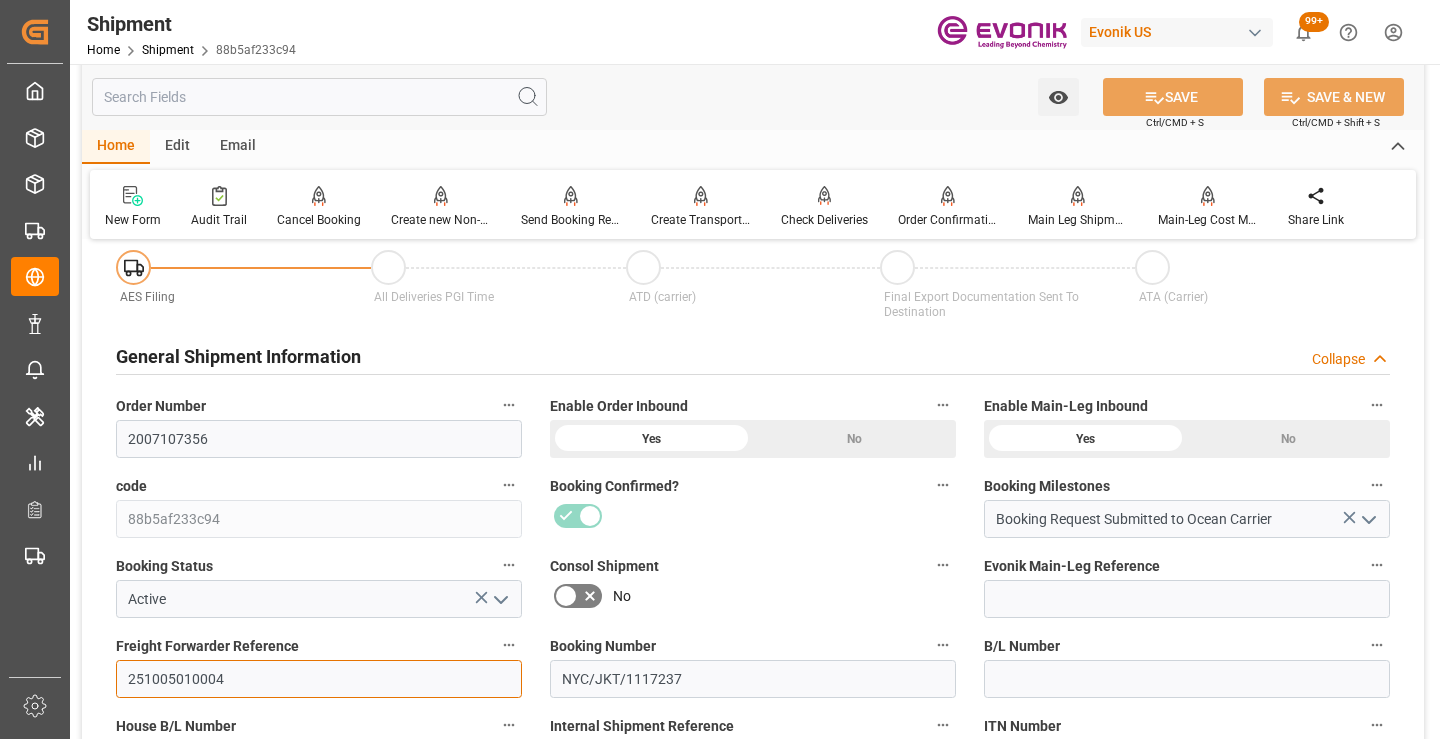 click on "251005010004" at bounding box center [319, 679] 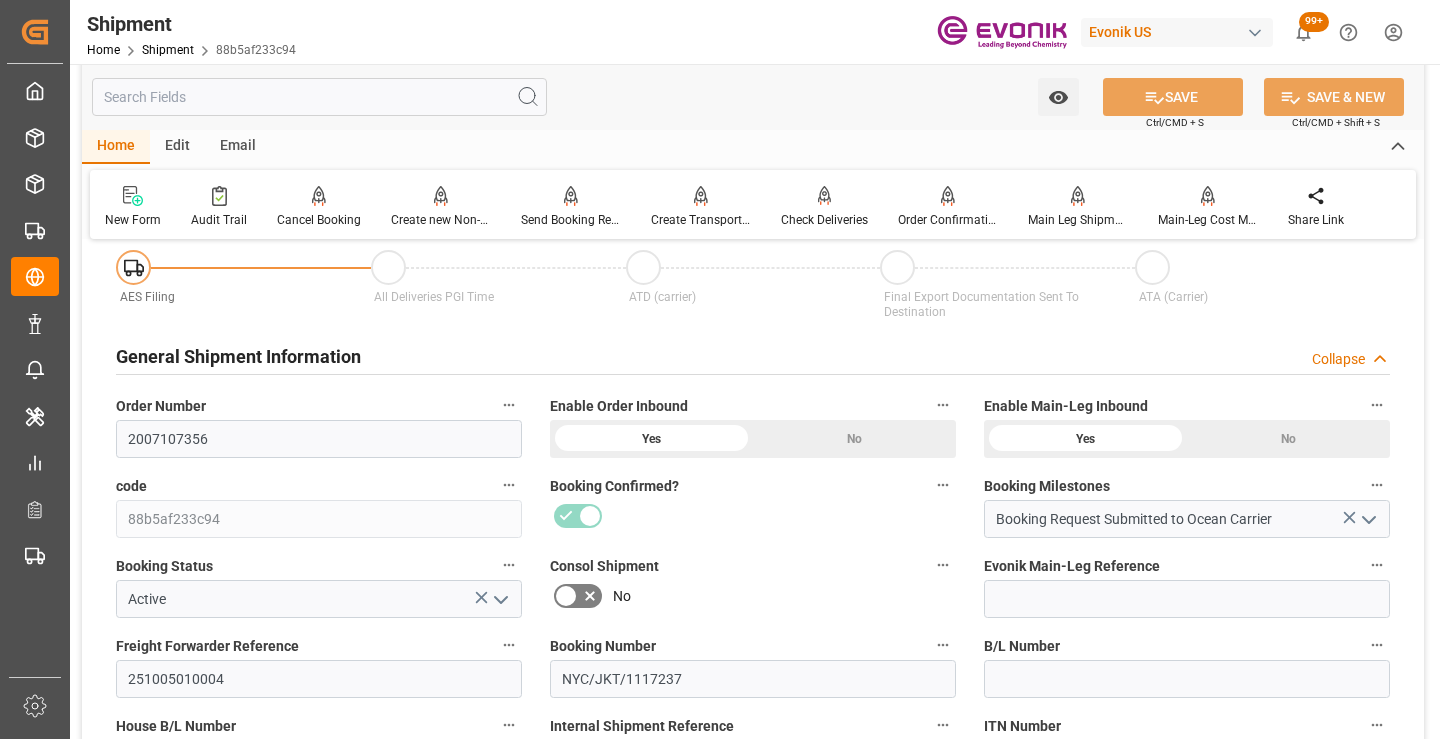 click at bounding box center (319, 97) 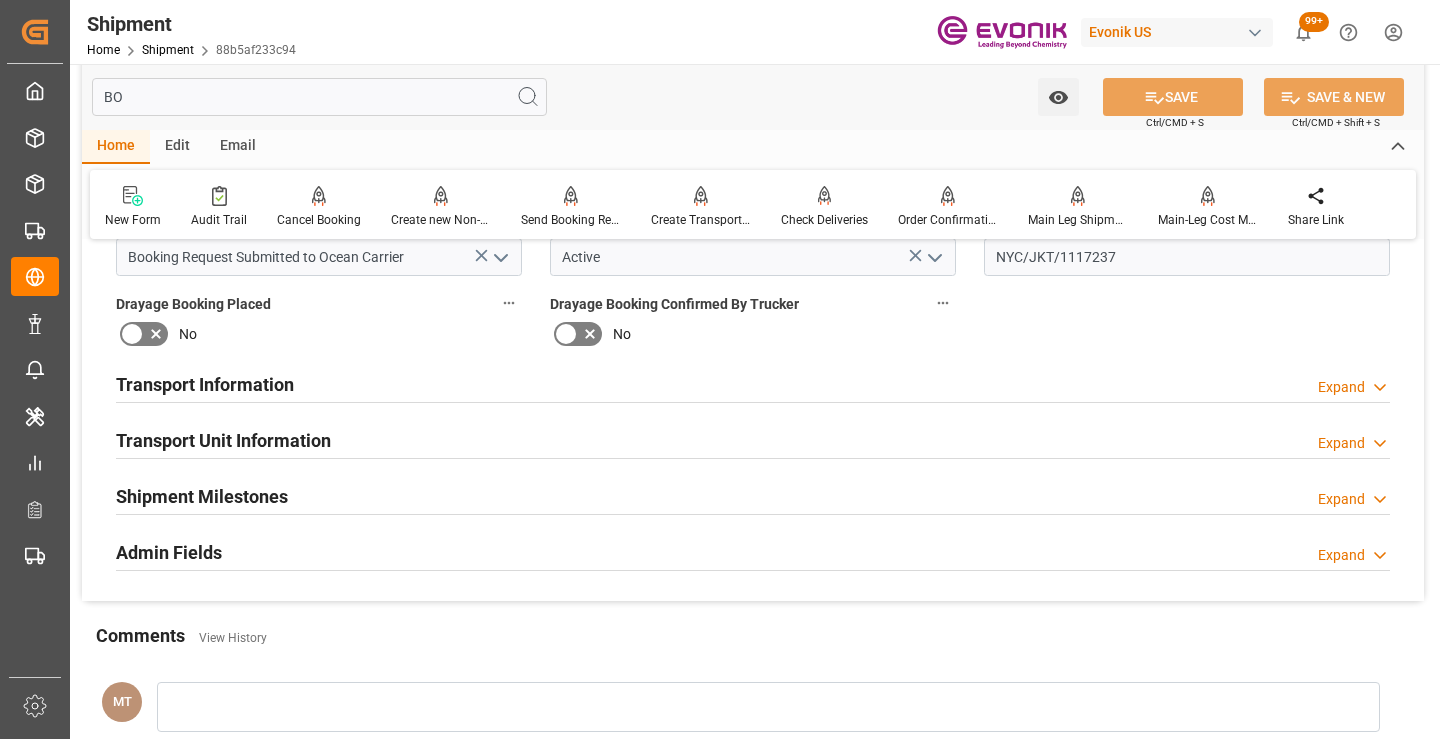 scroll, scrollTop: 0, scrollLeft: 0, axis: both 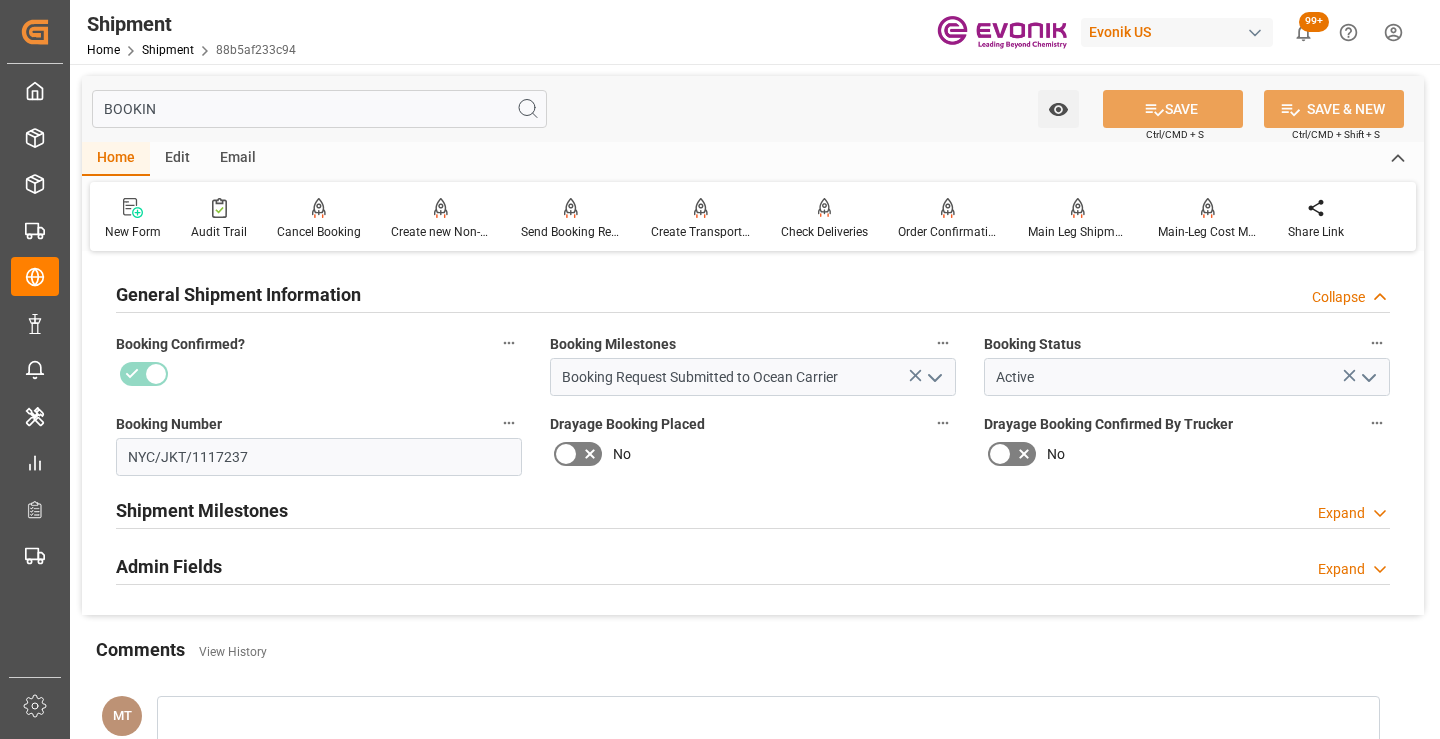 type on "BOOKIN" 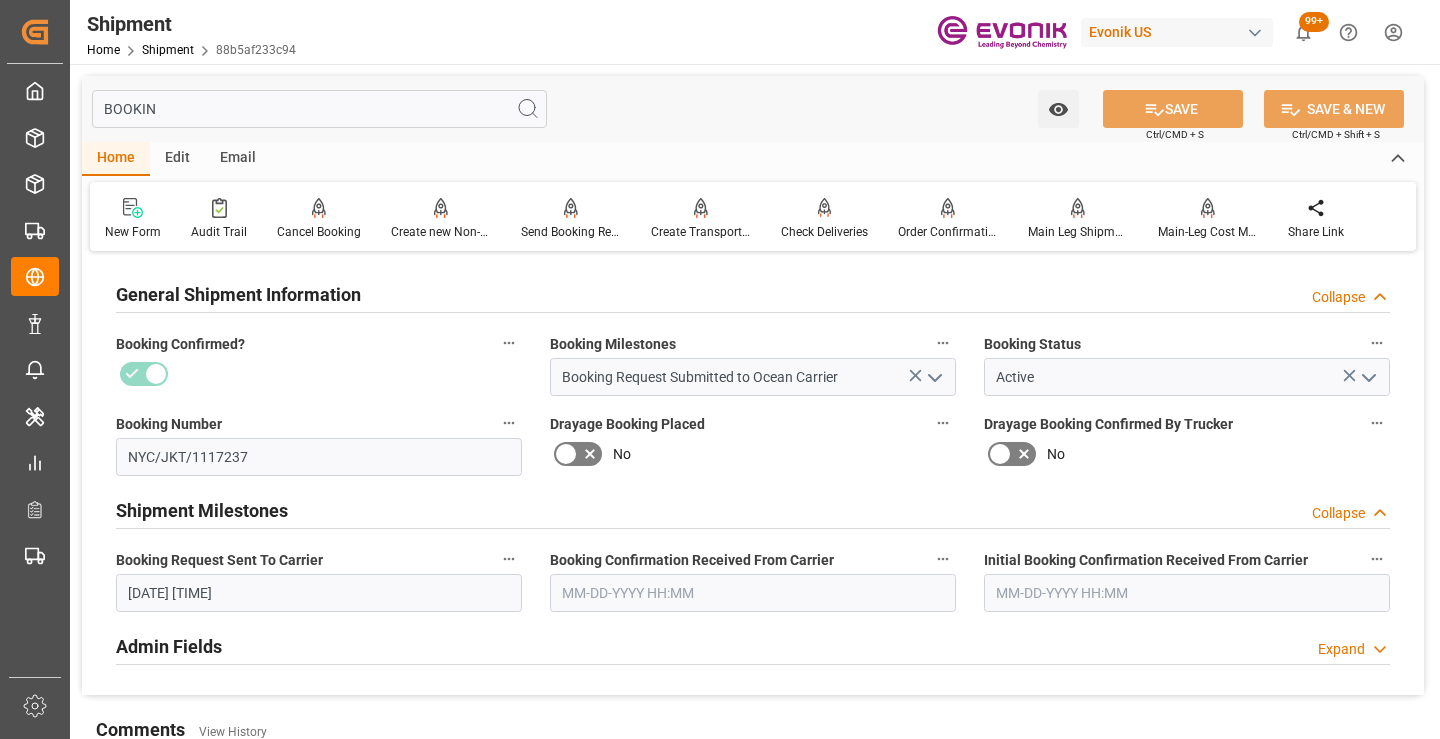 click at bounding box center (753, 593) 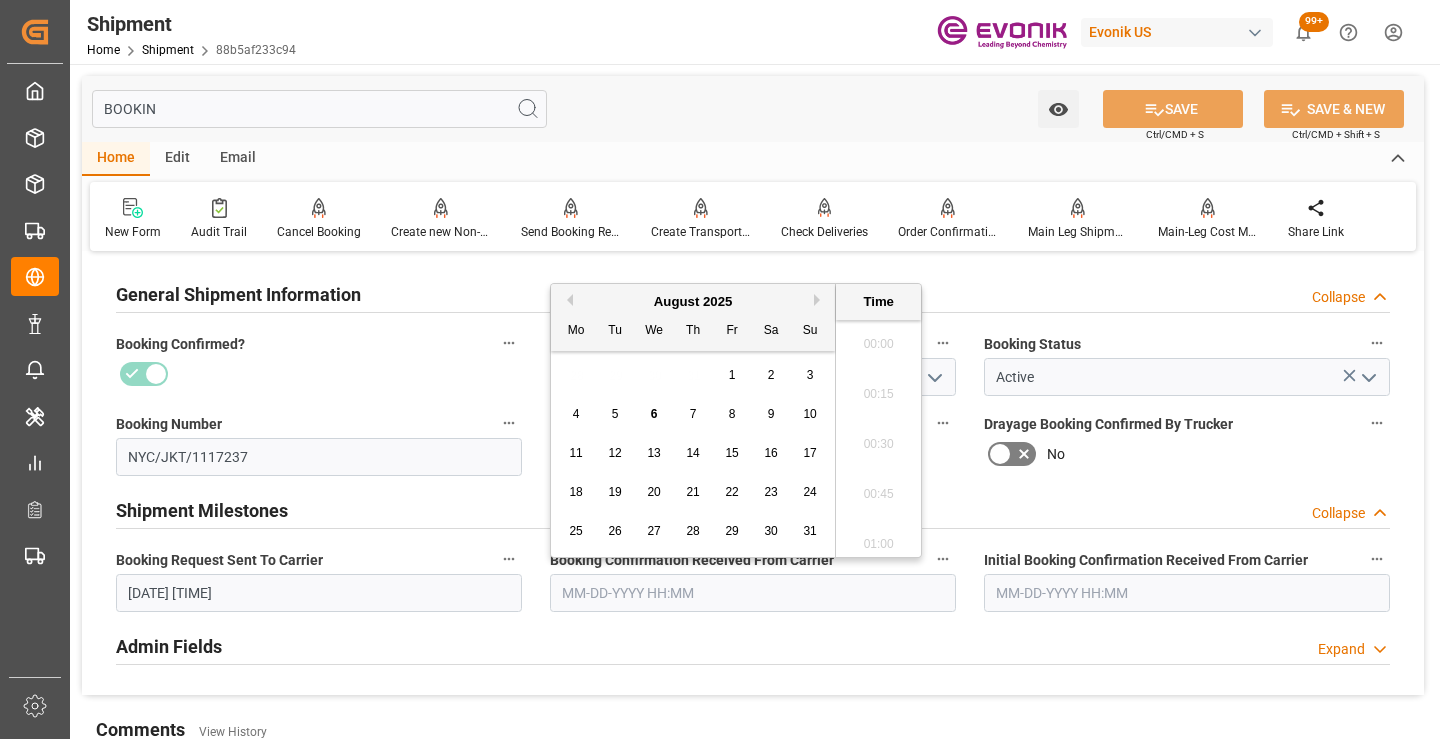 scroll, scrollTop: 3207, scrollLeft: 0, axis: vertical 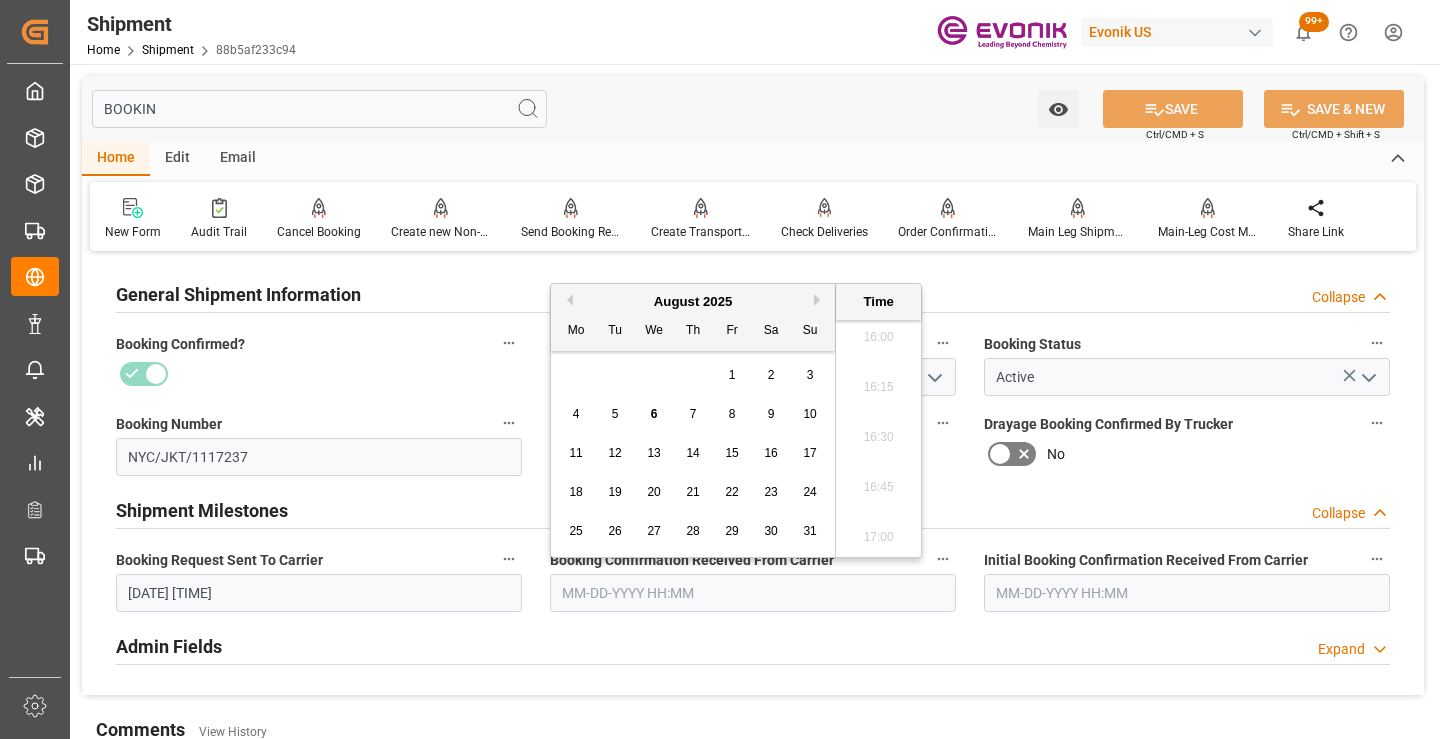 click on "5" at bounding box center [615, 414] 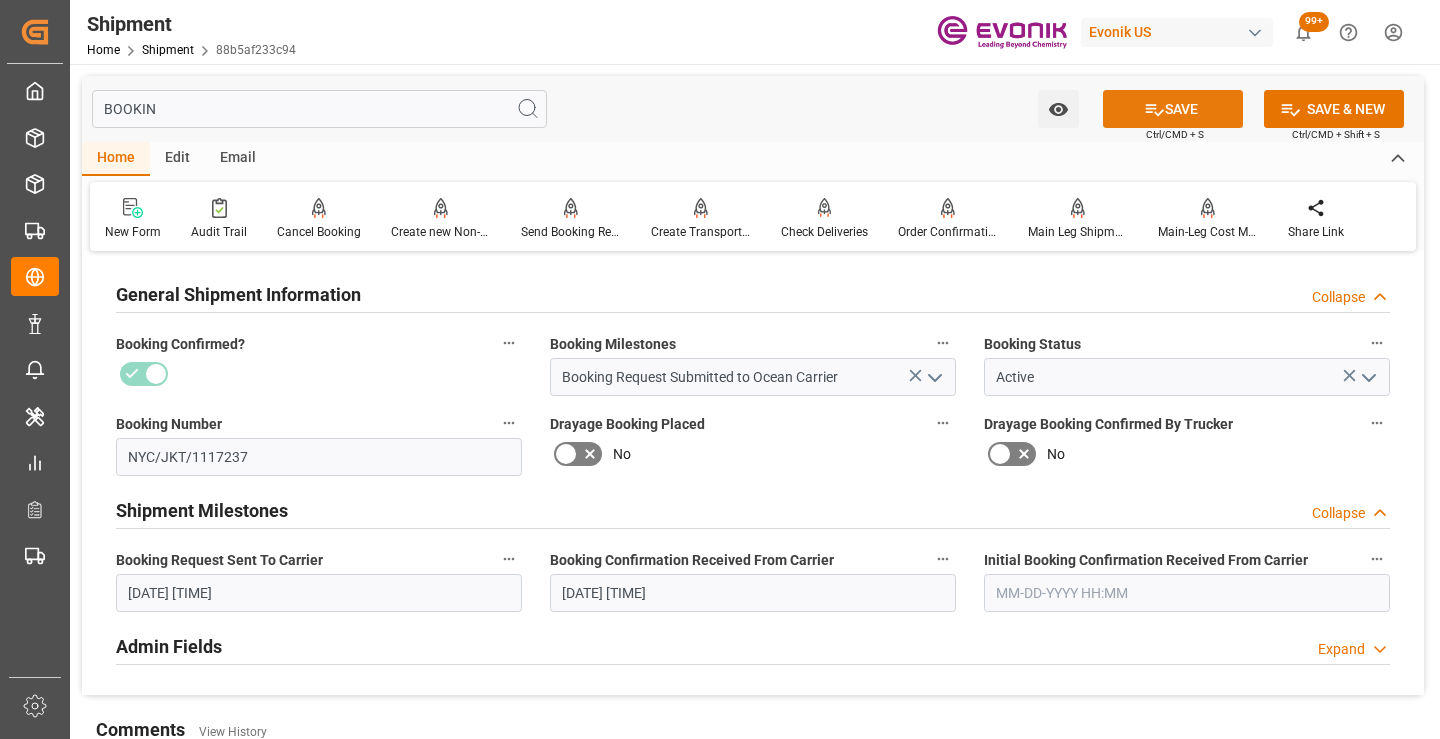 click on "SAVE" at bounding box center [1173, 109] 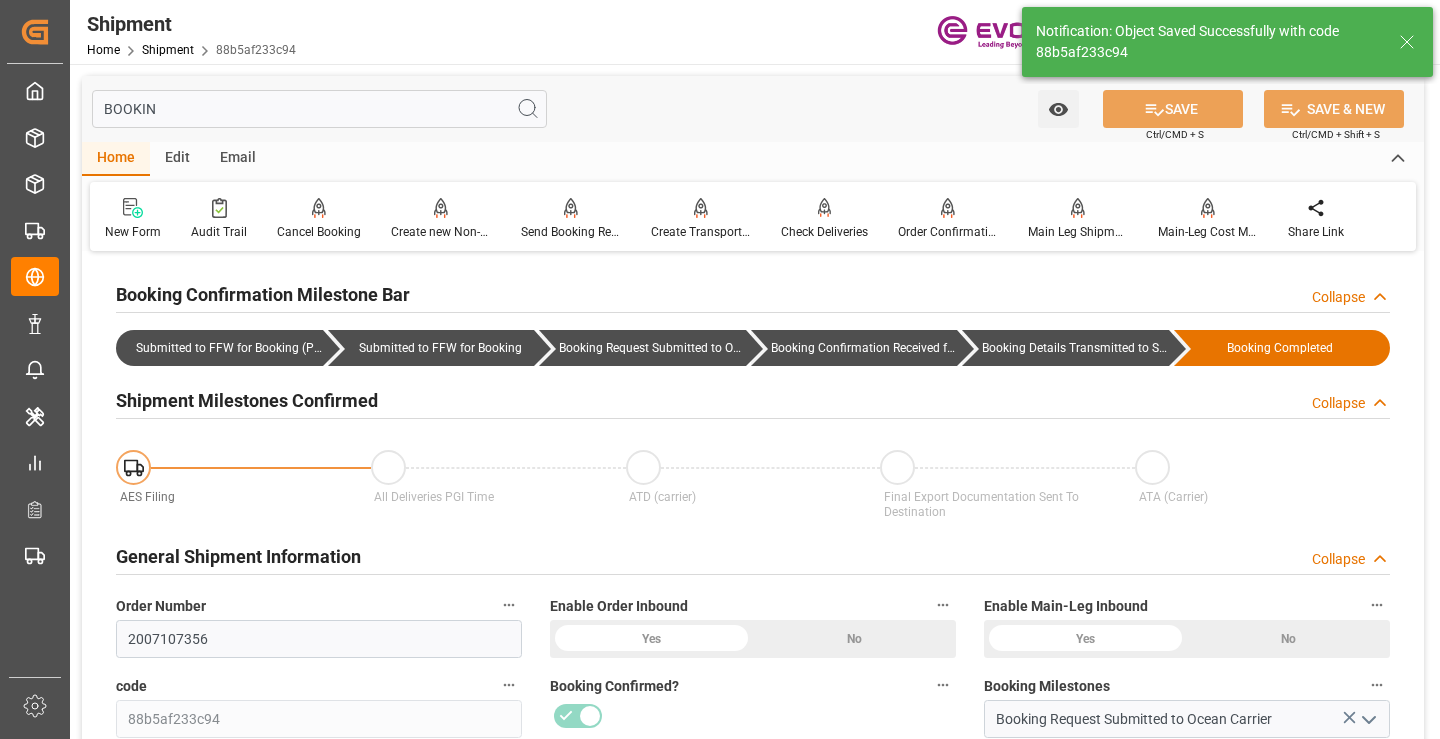 type on "Booking Details Transmitted to SAP" 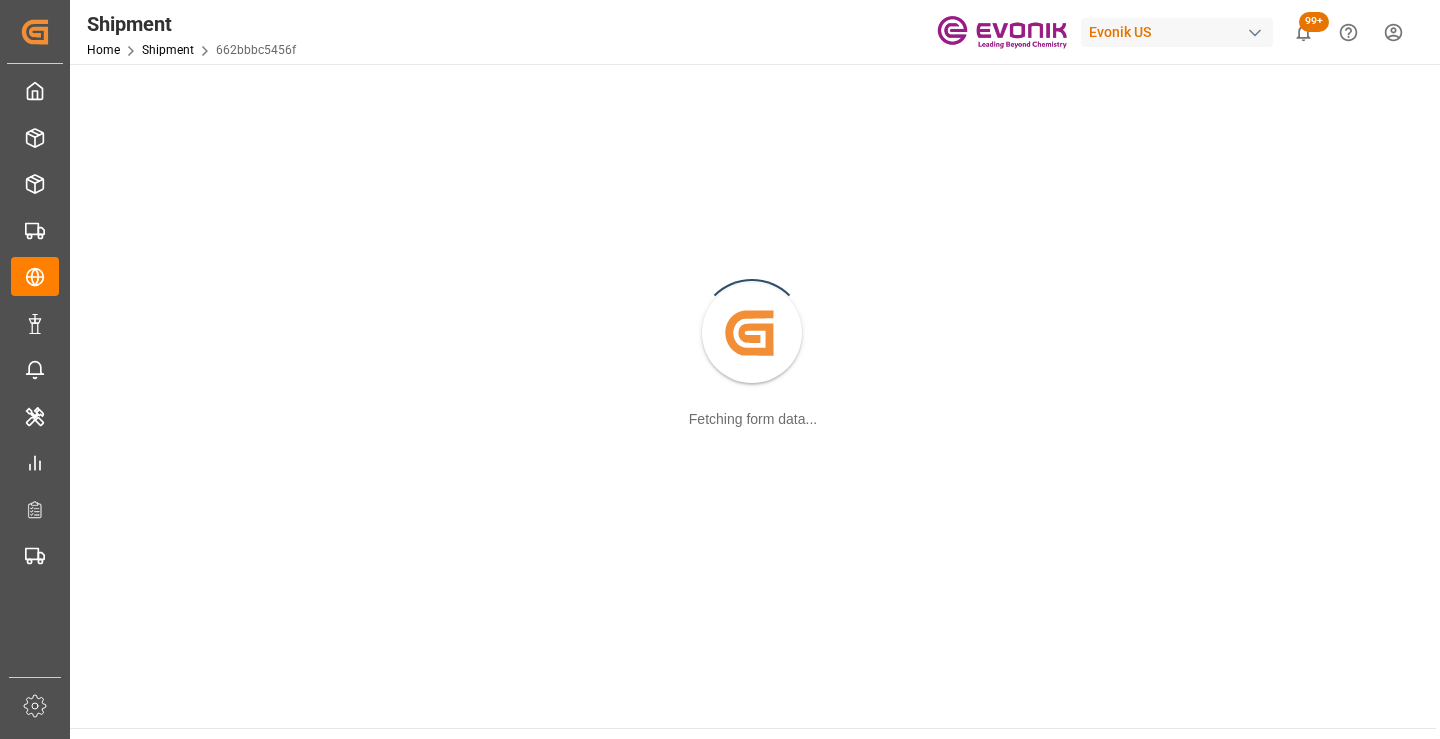 scroll, scrollTop: 0, scrollLeft: 0, axis: both 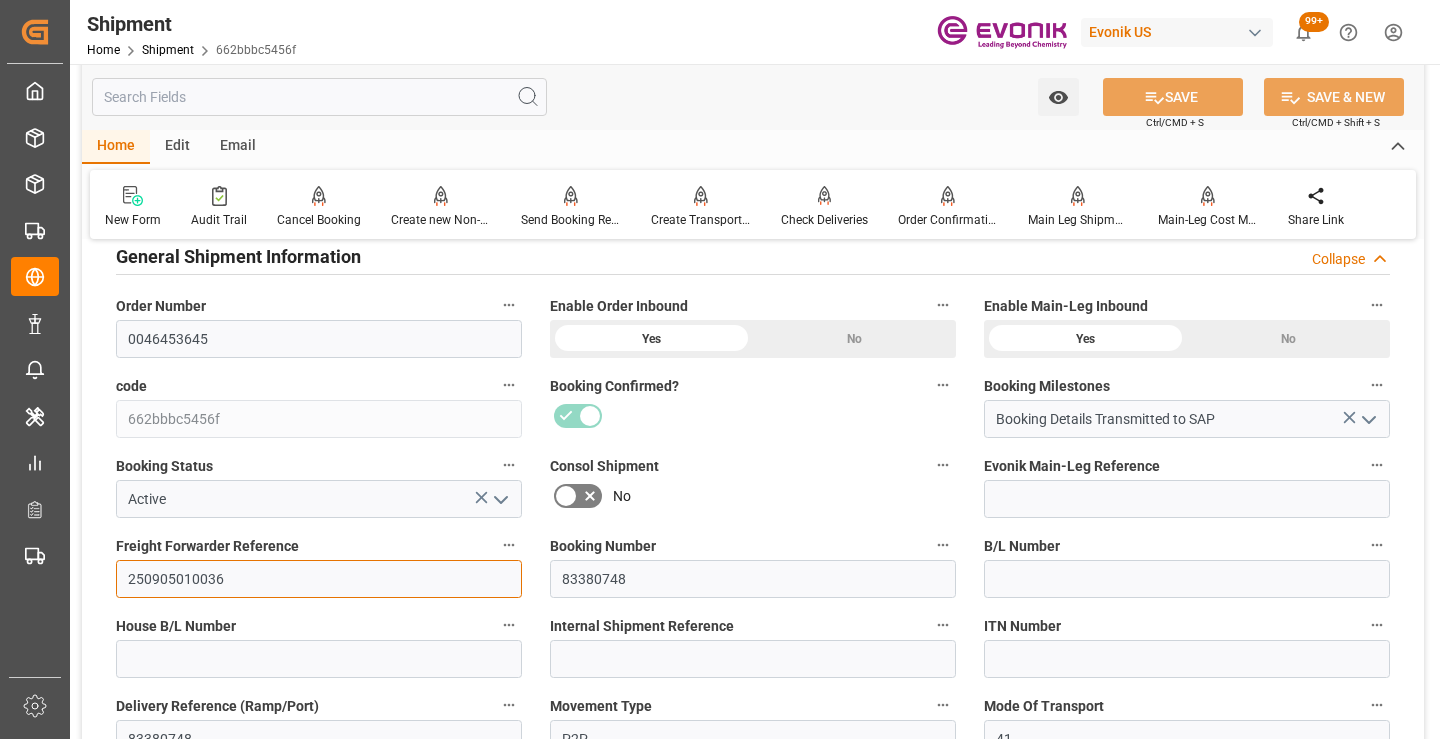 click on "250905010036" at bounding box center (319, 579) 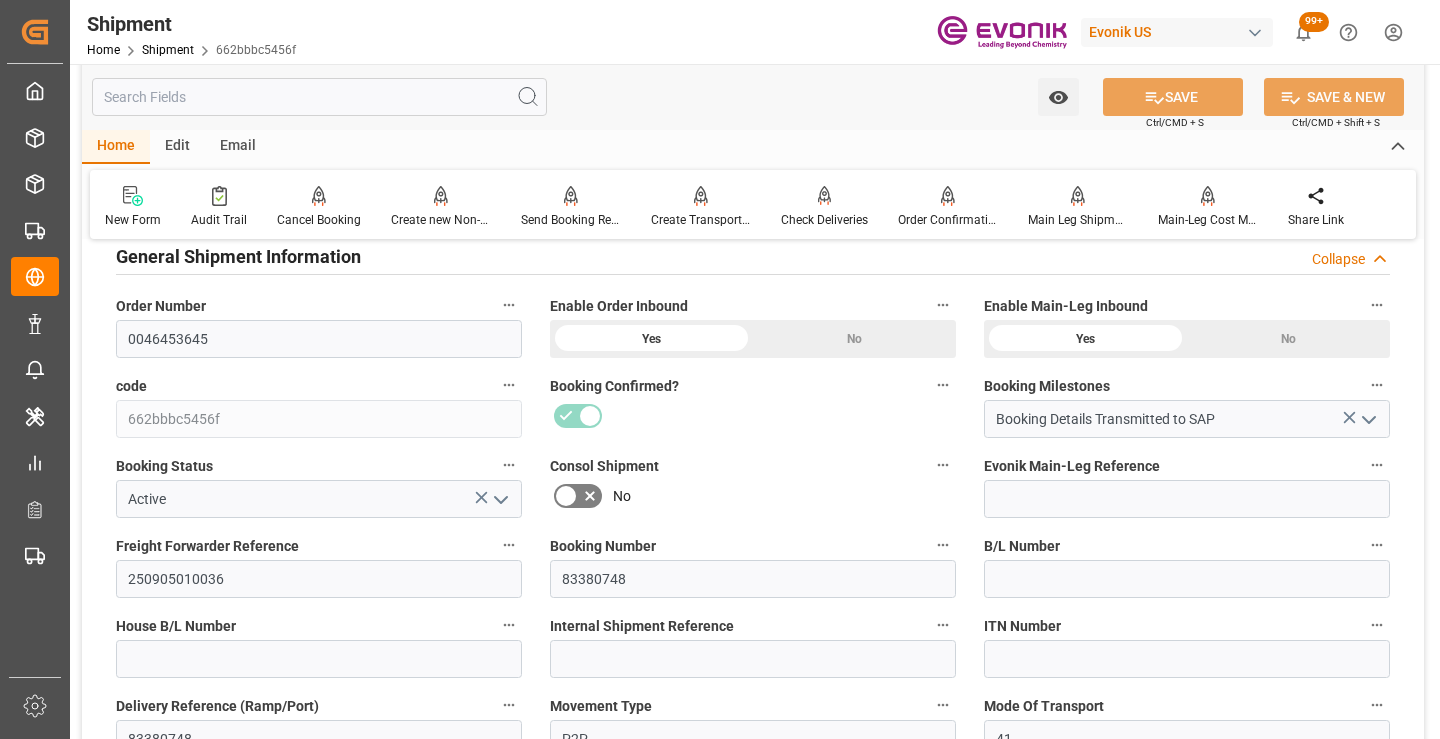 click at bounding box center [319, 97] 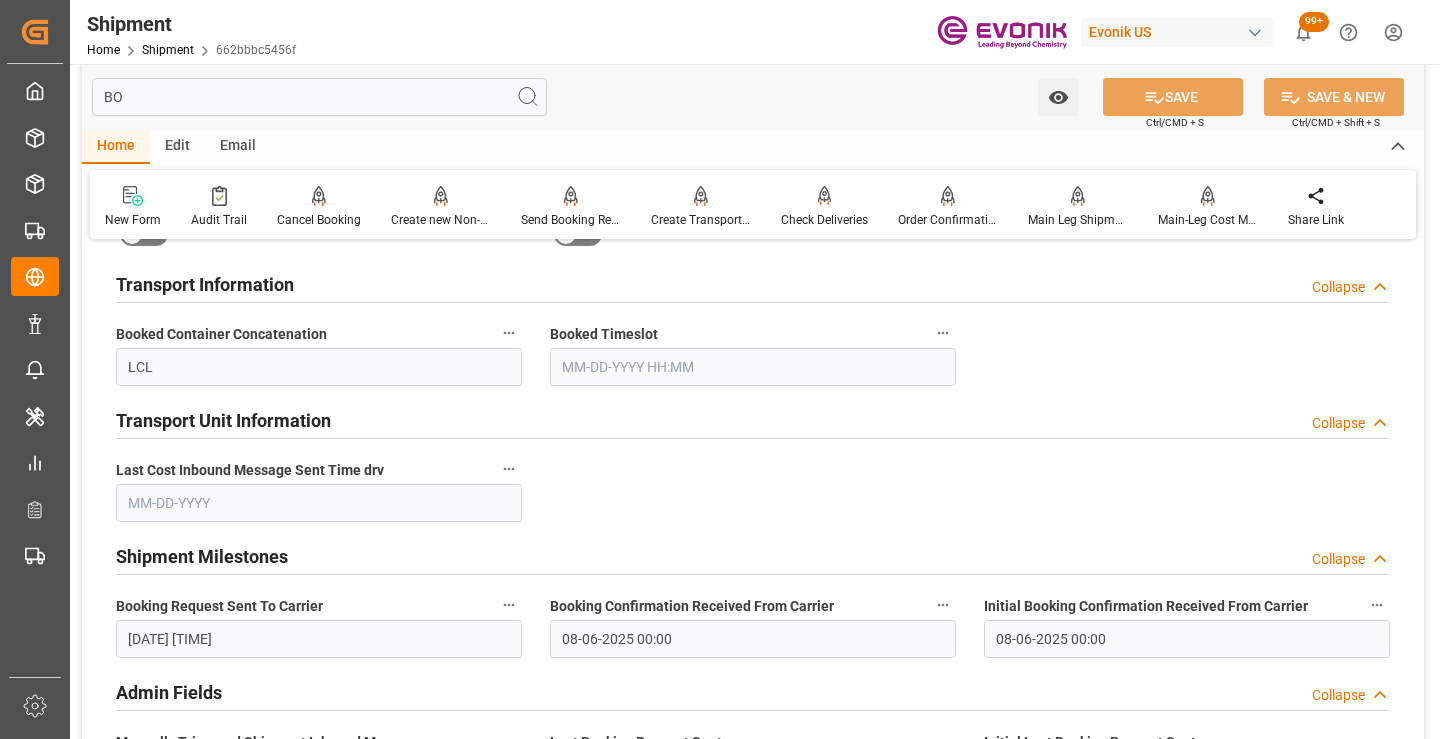 scroll, scrollTop: 40, scrollLeft: 0, axis: vertical 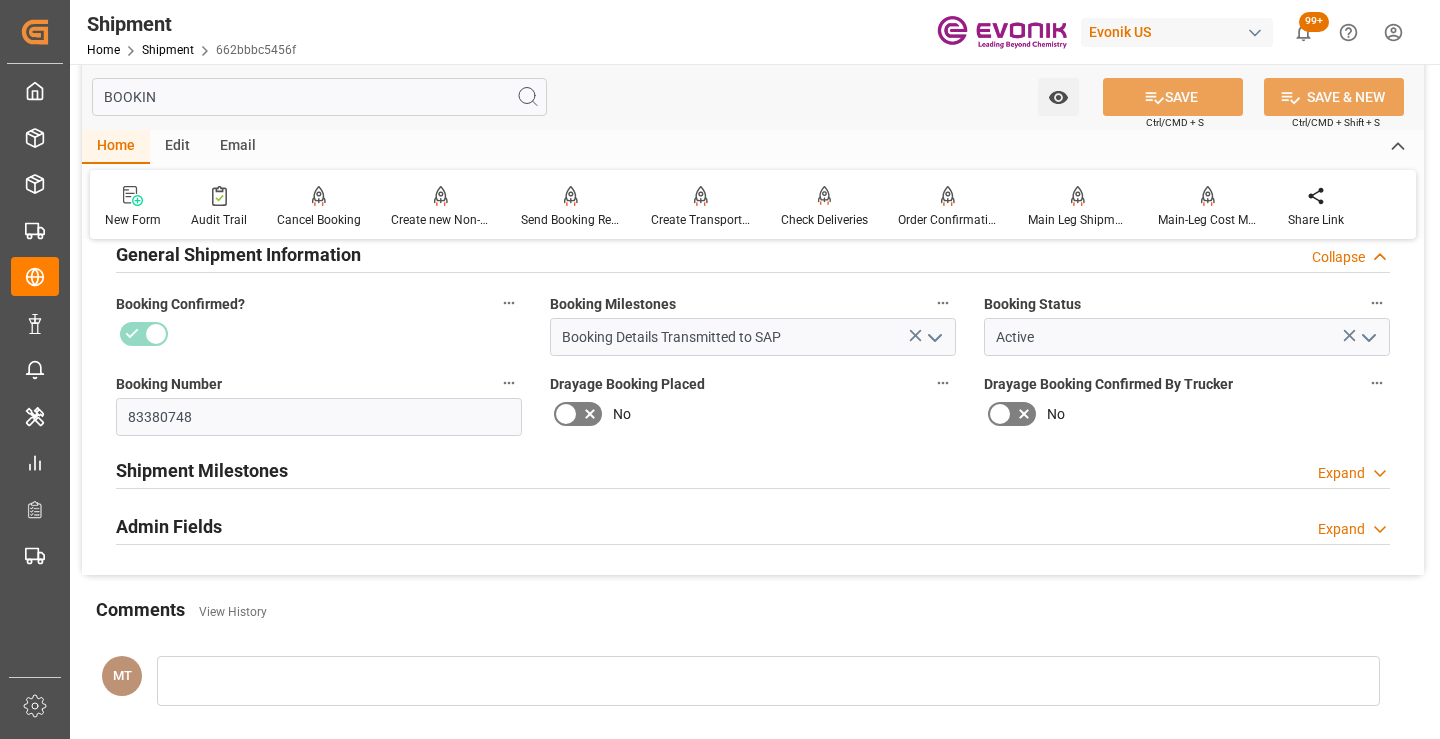 type on "BOOKIN" 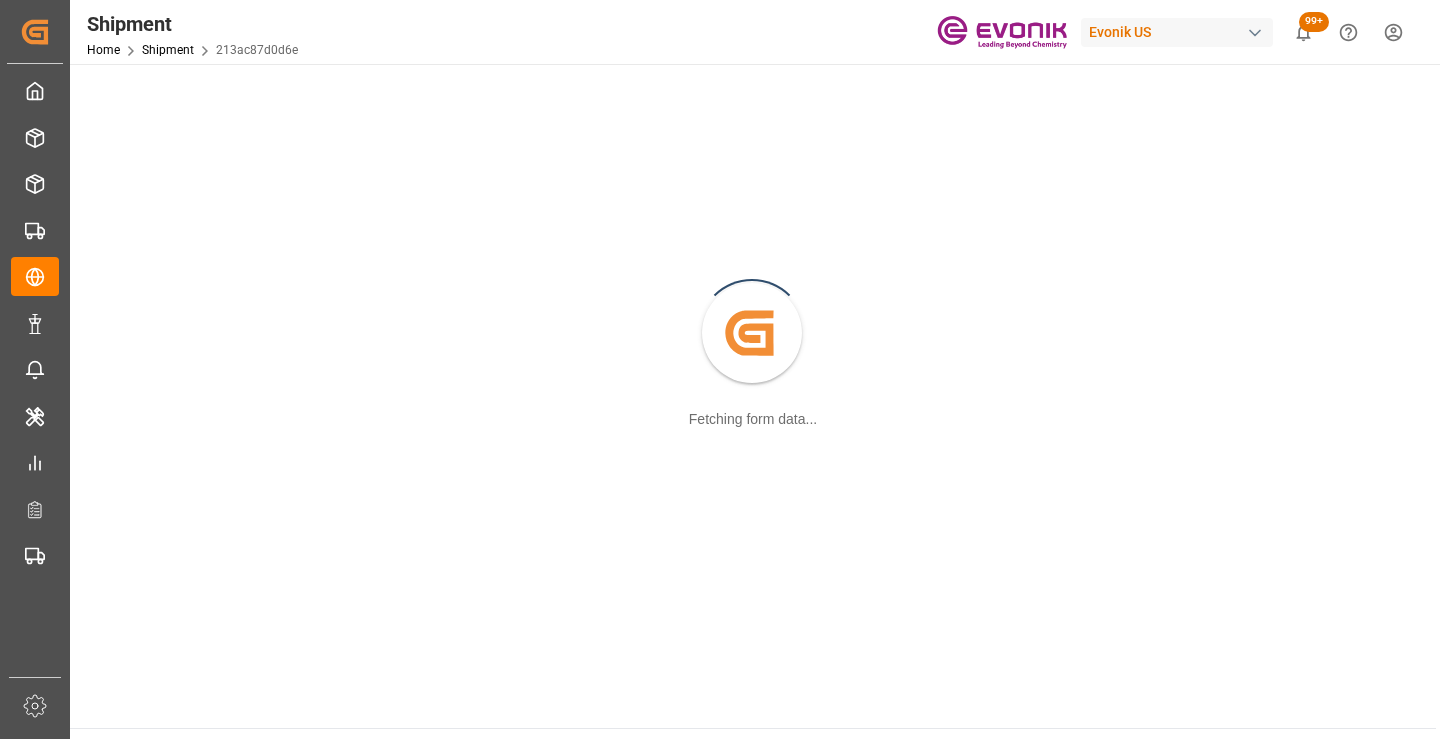 scroll, scrollTop: 0, scrollLeft: 0, axis: both 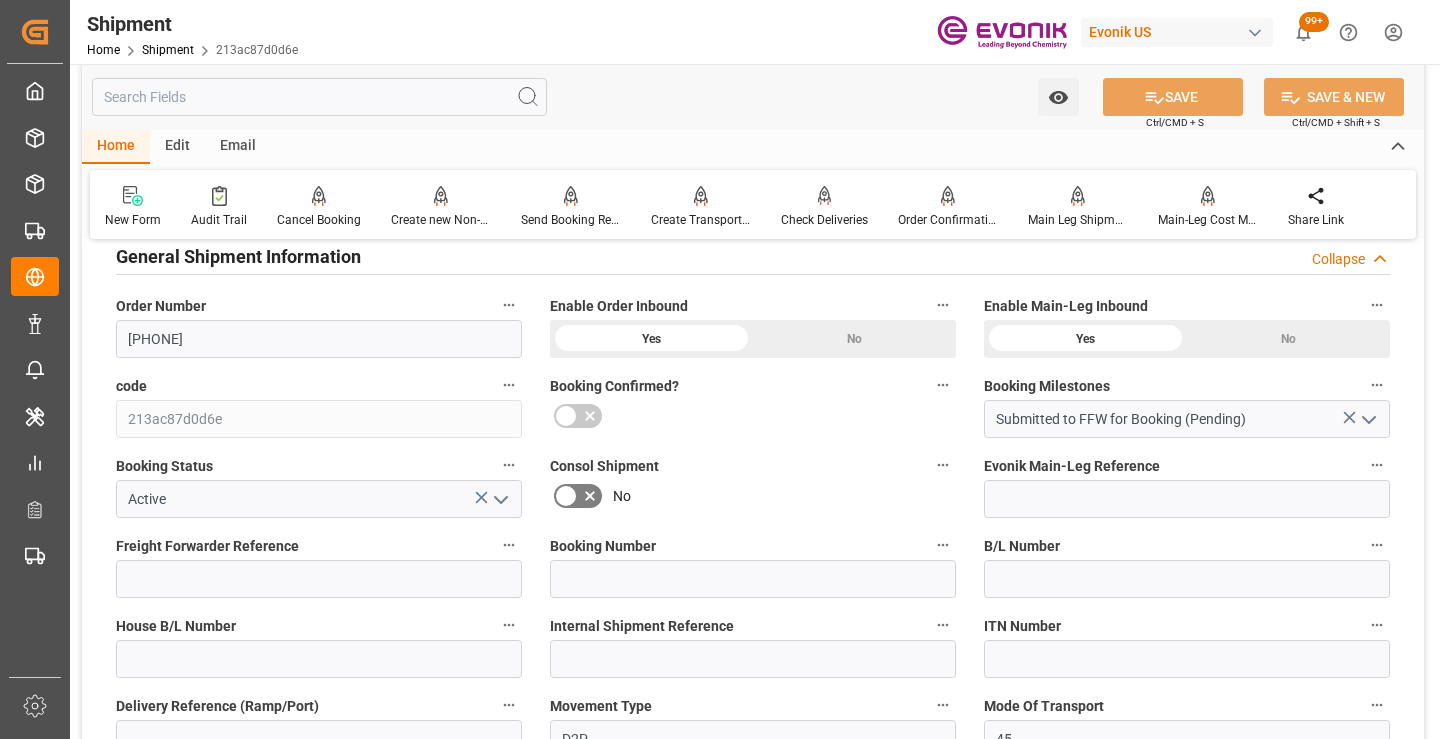 click at bounding box center (319, 97) 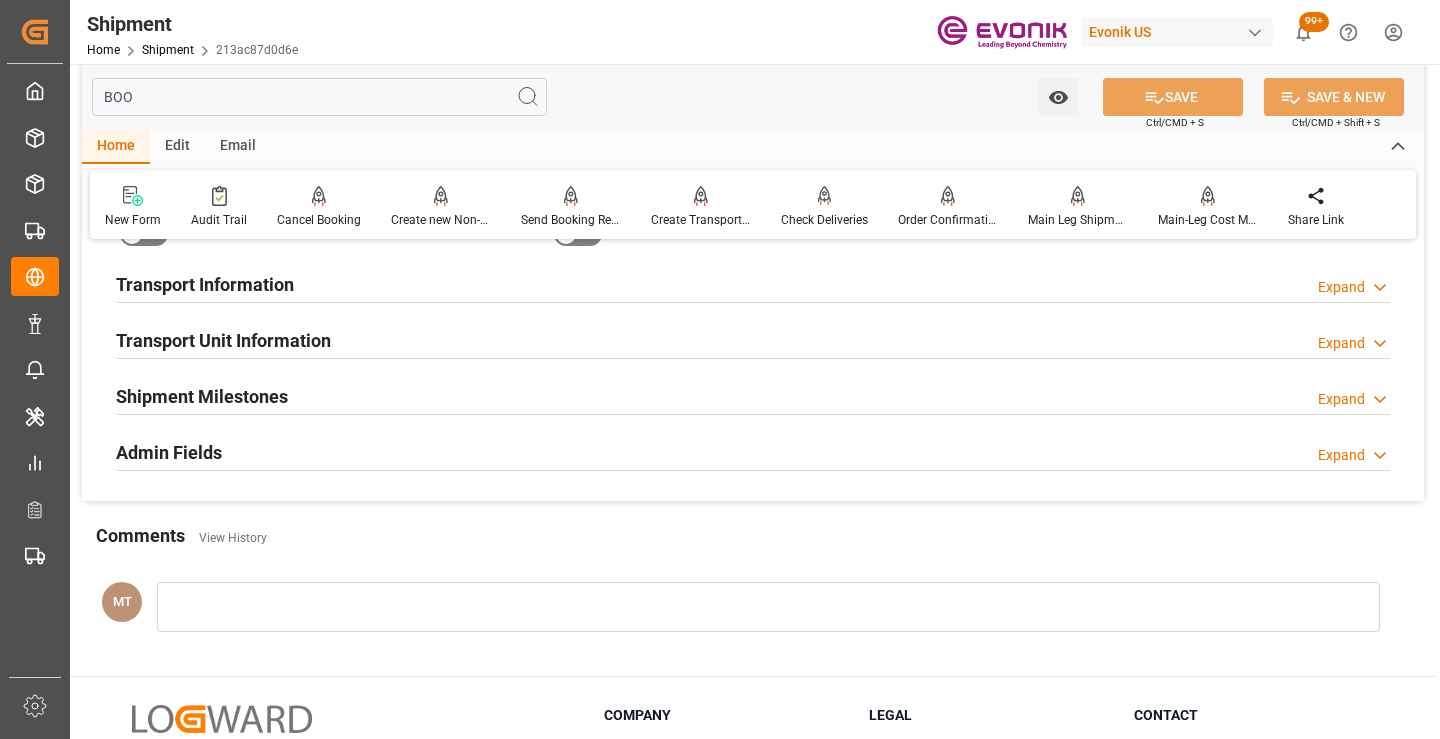scroll, scrollTop: 40, scrollLeft: 0, axis: vertical 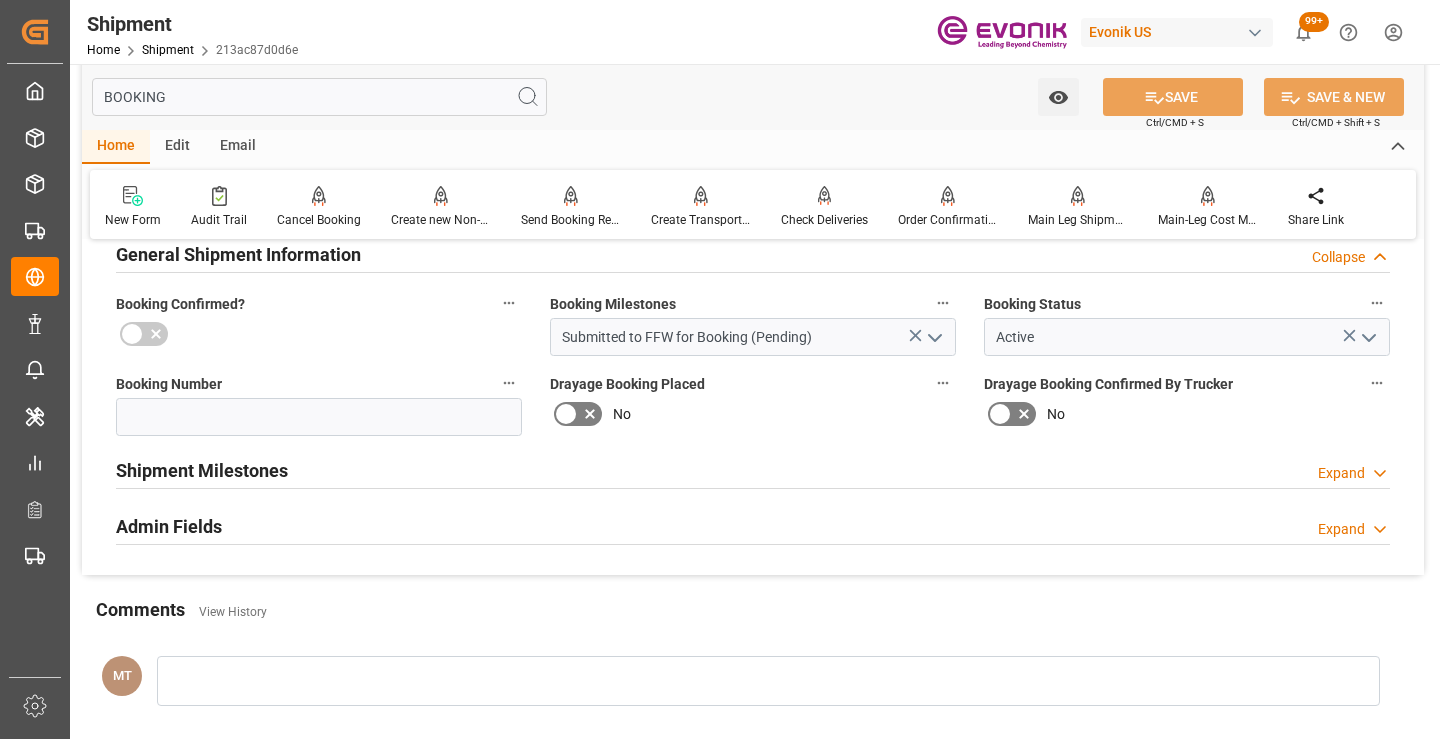 type on "BOOKING" 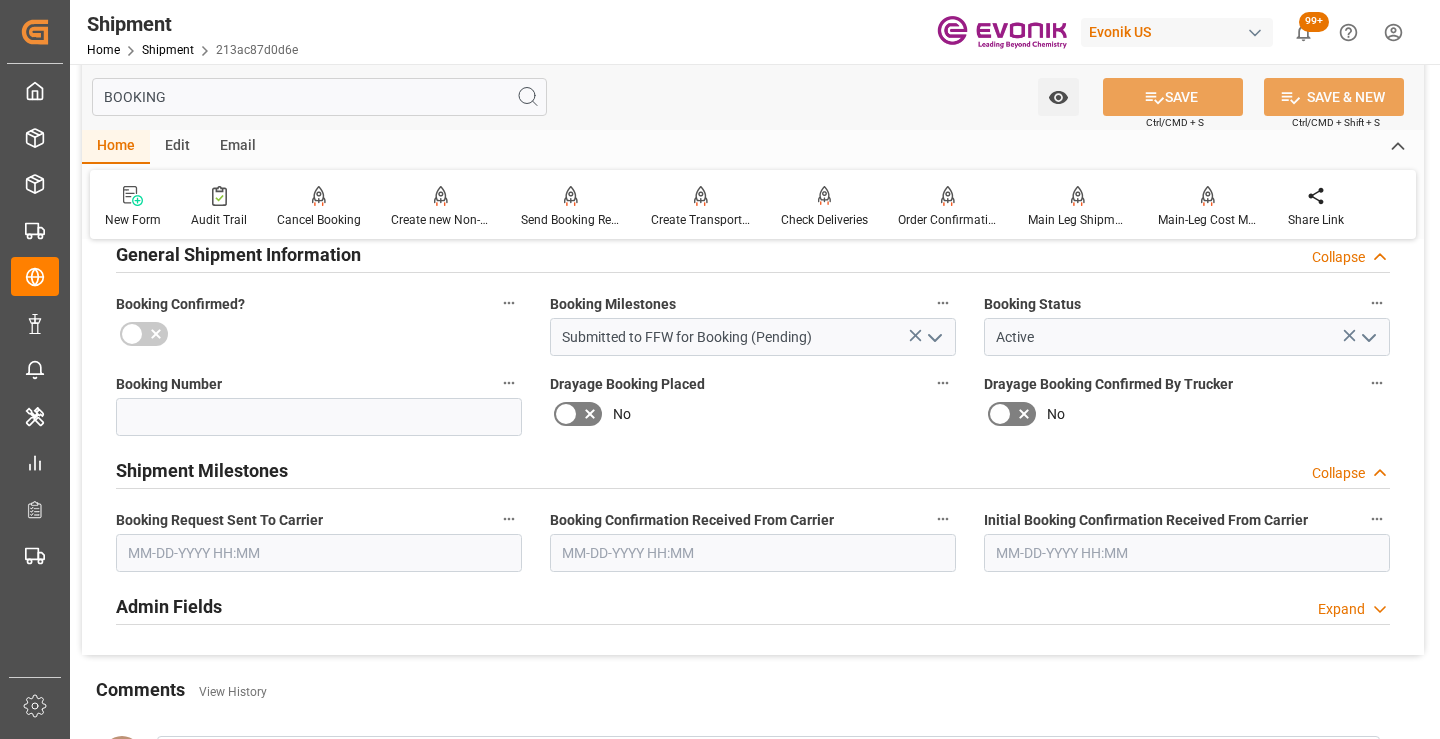 click at bounding box center (319, 553) 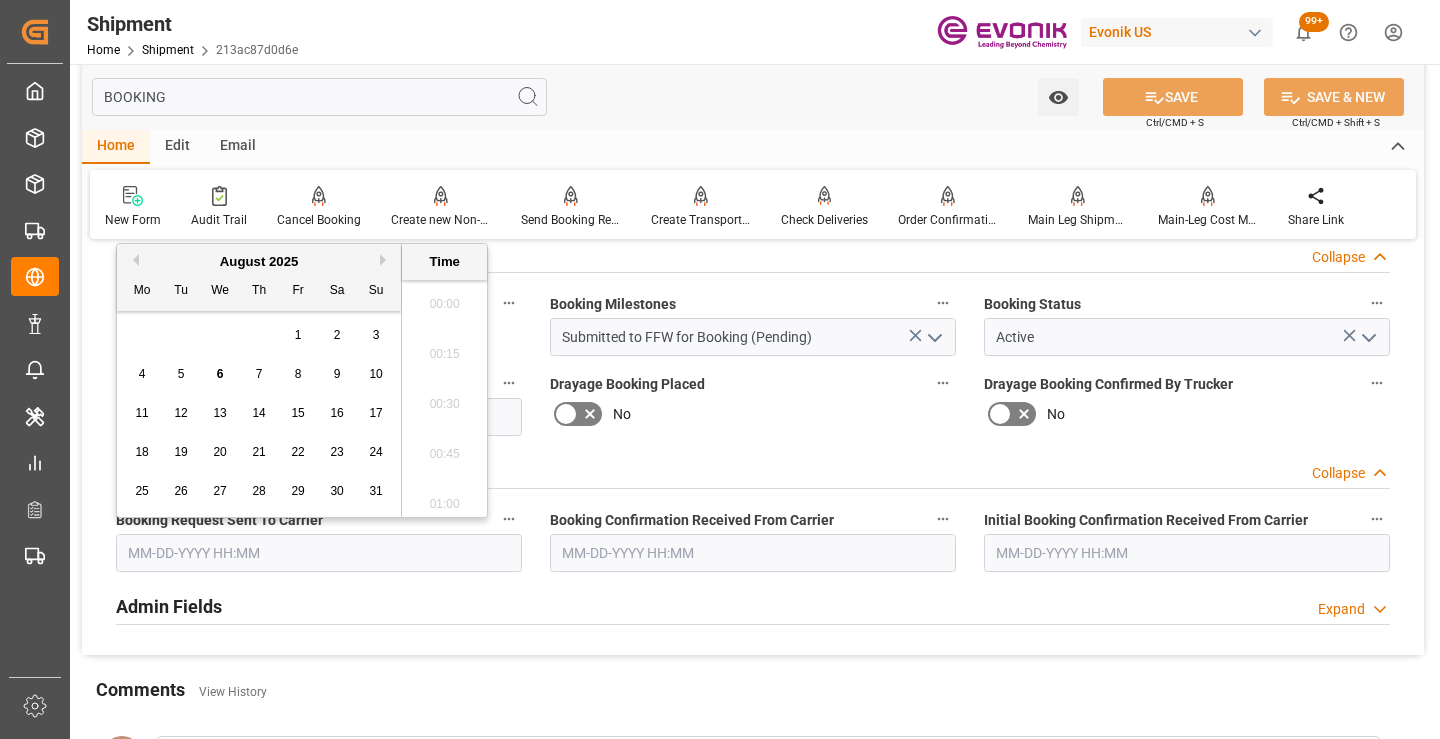 scroll, scrollTop: 3207, scrollLeft: 0, axis: vertical 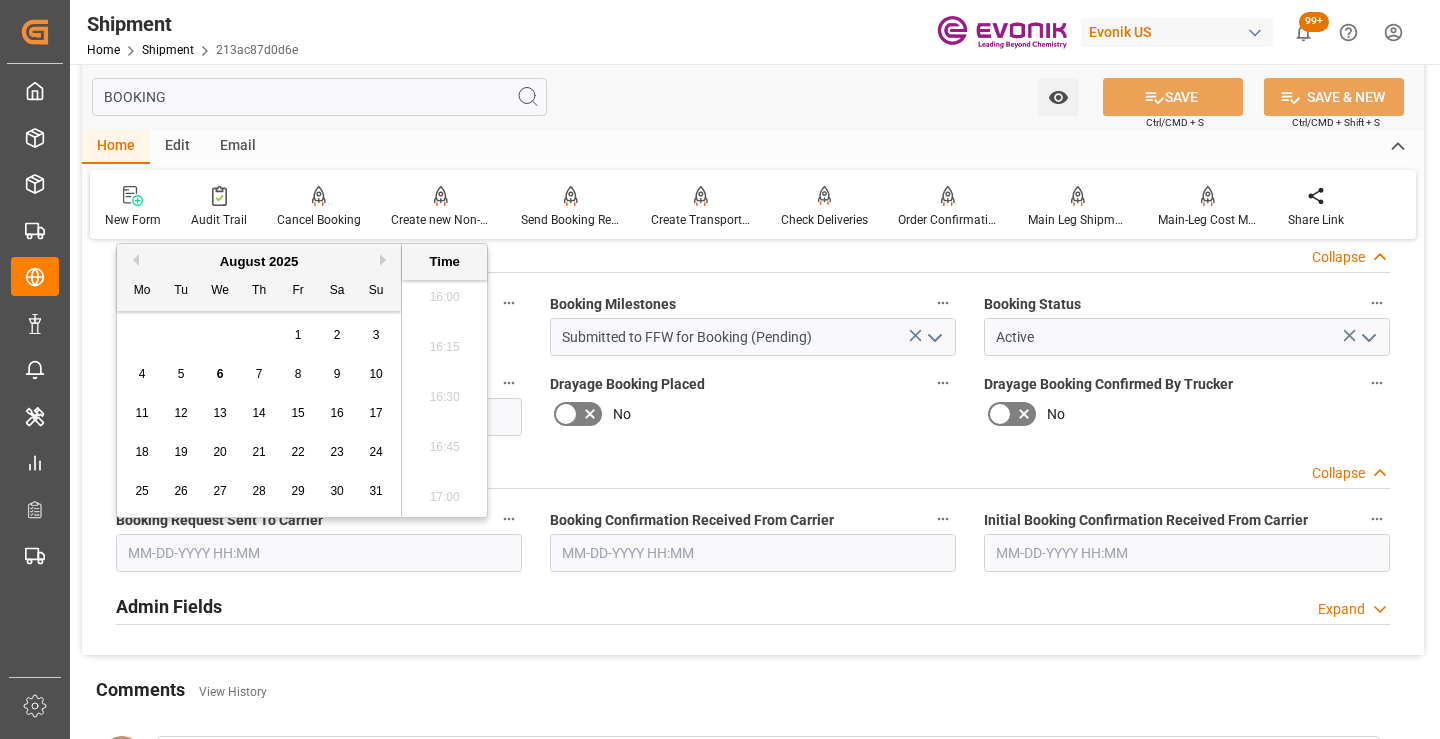 click on "6" at bounding box center (220, 374) 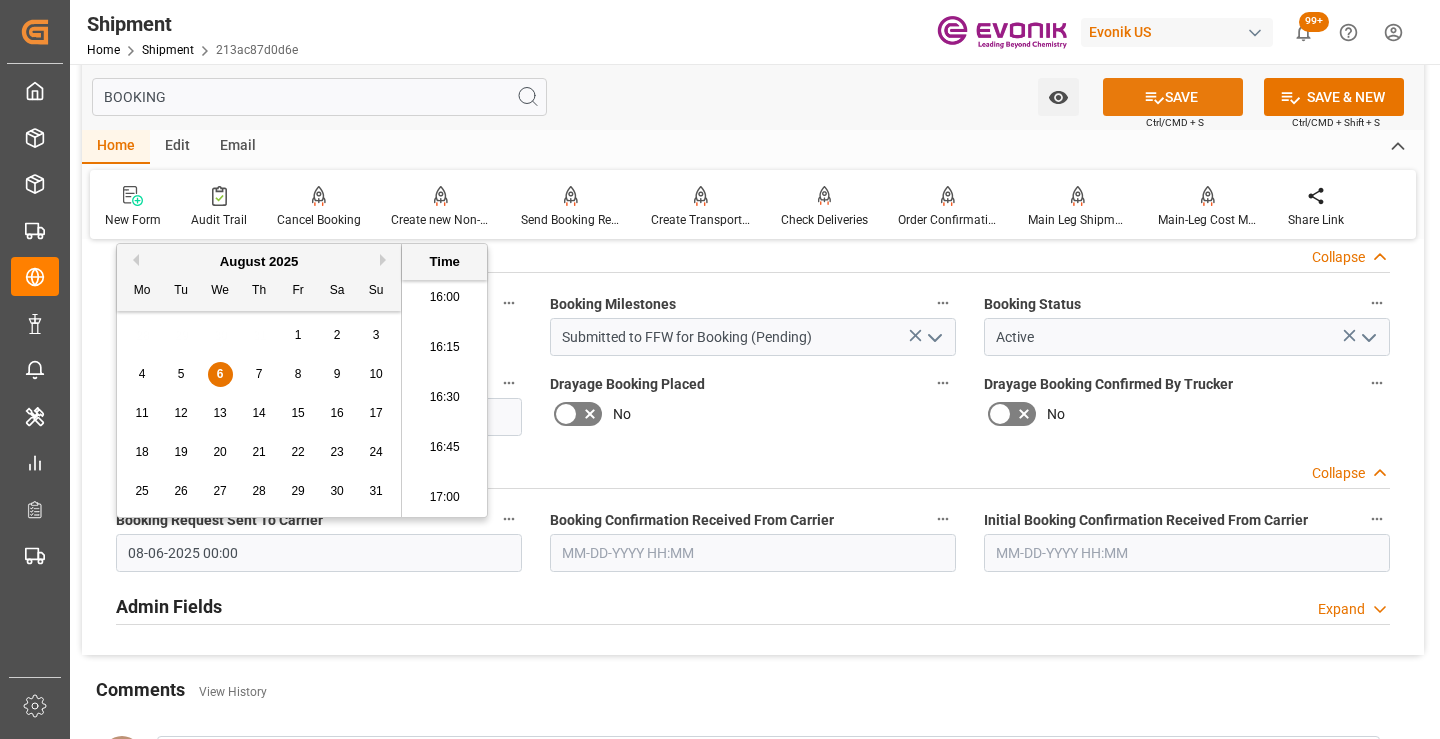 click 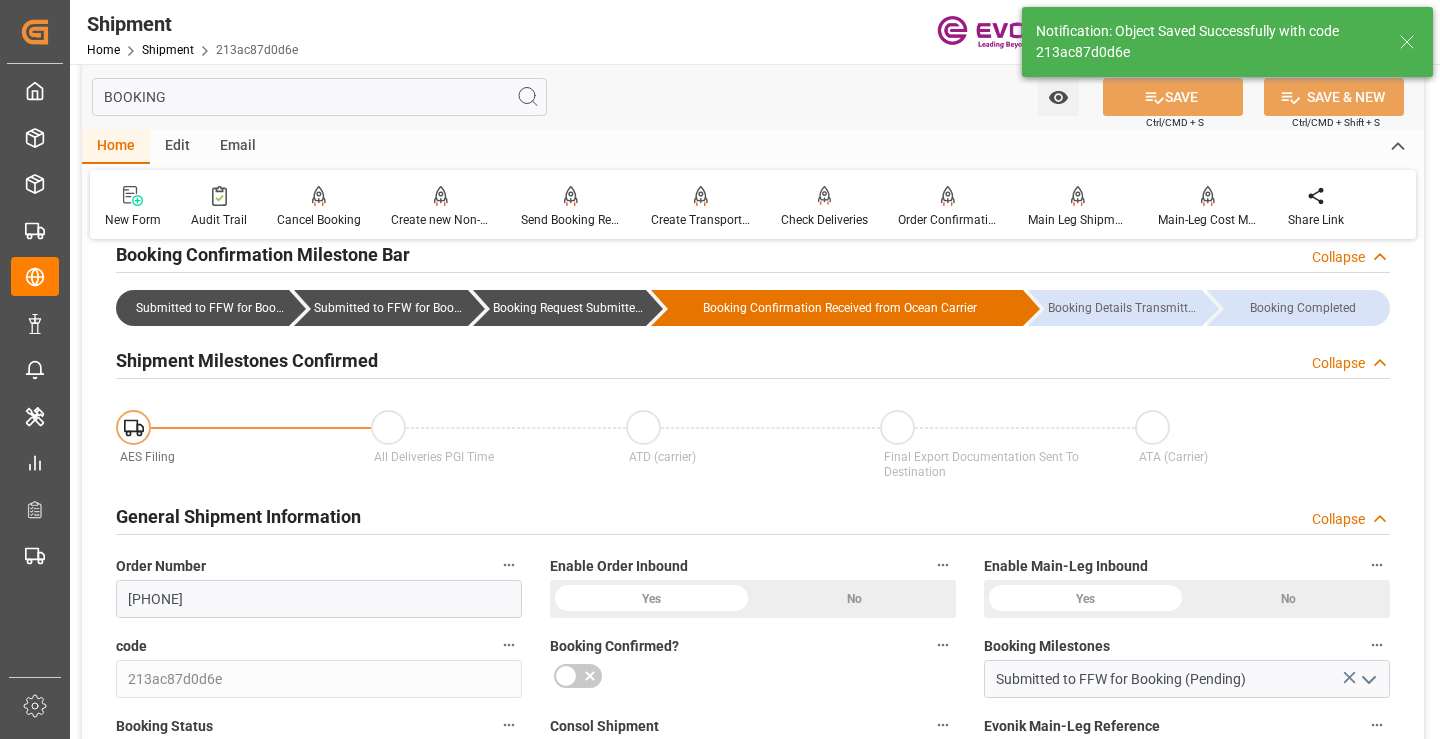 type on "Booking Request Submitted to Ocean Carrier" 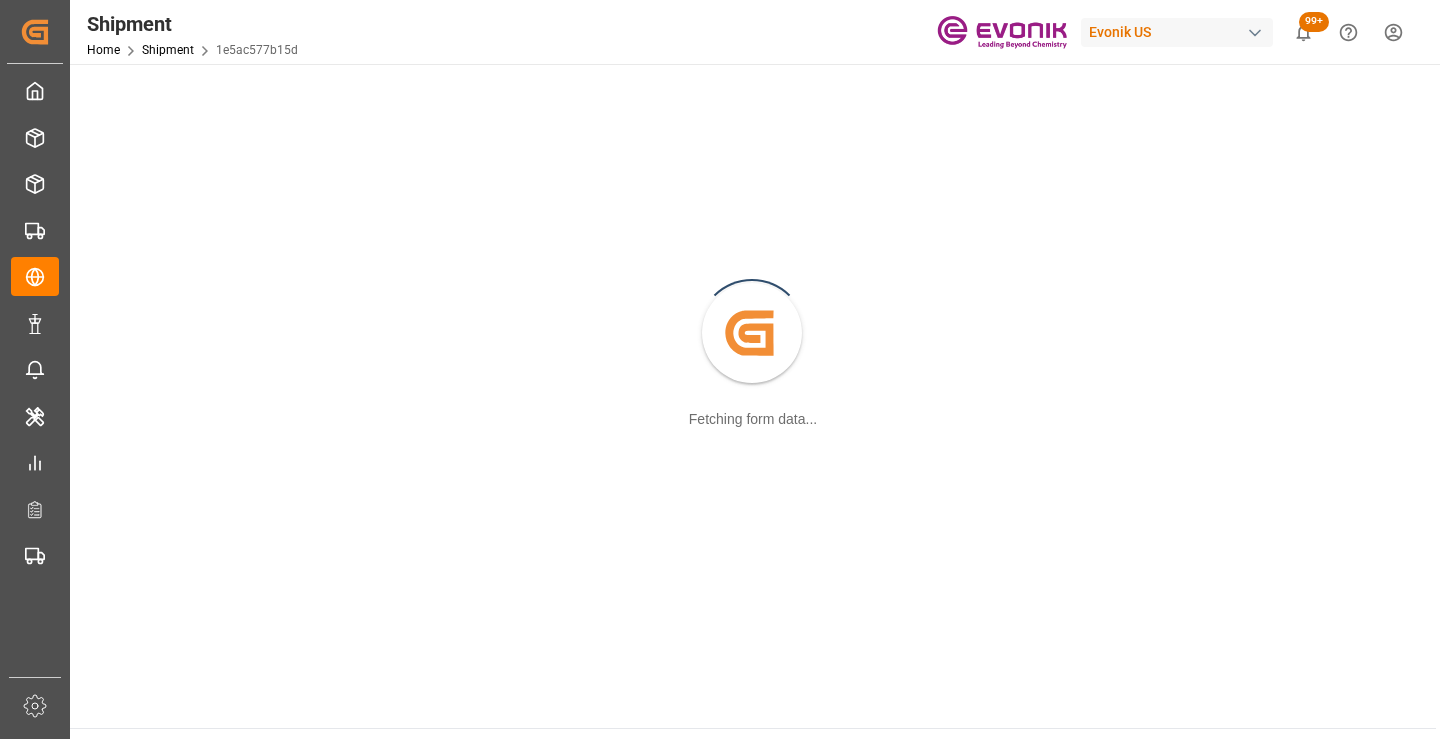 scroll, scrollTop: 0, scrollLeft: 0, axis: both 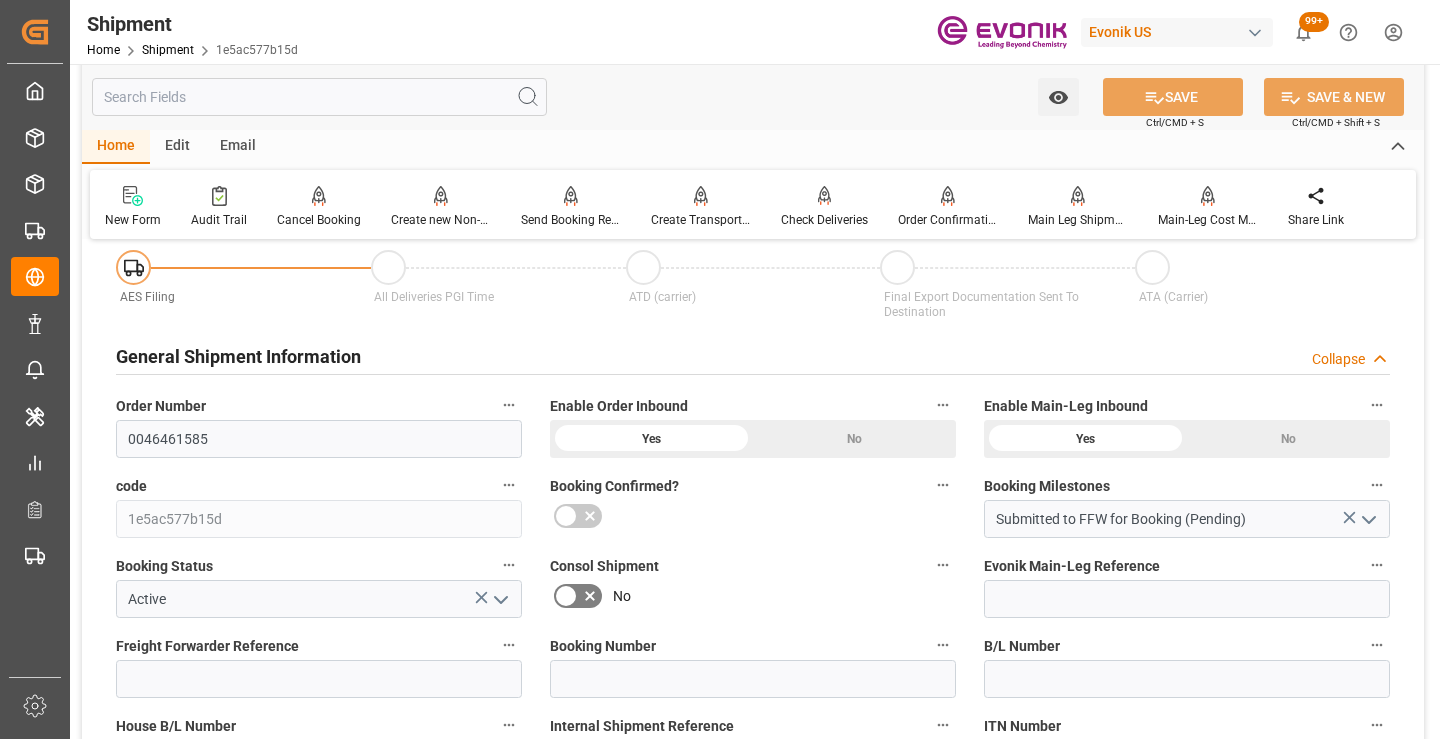 click at bounding box center (319, 97) 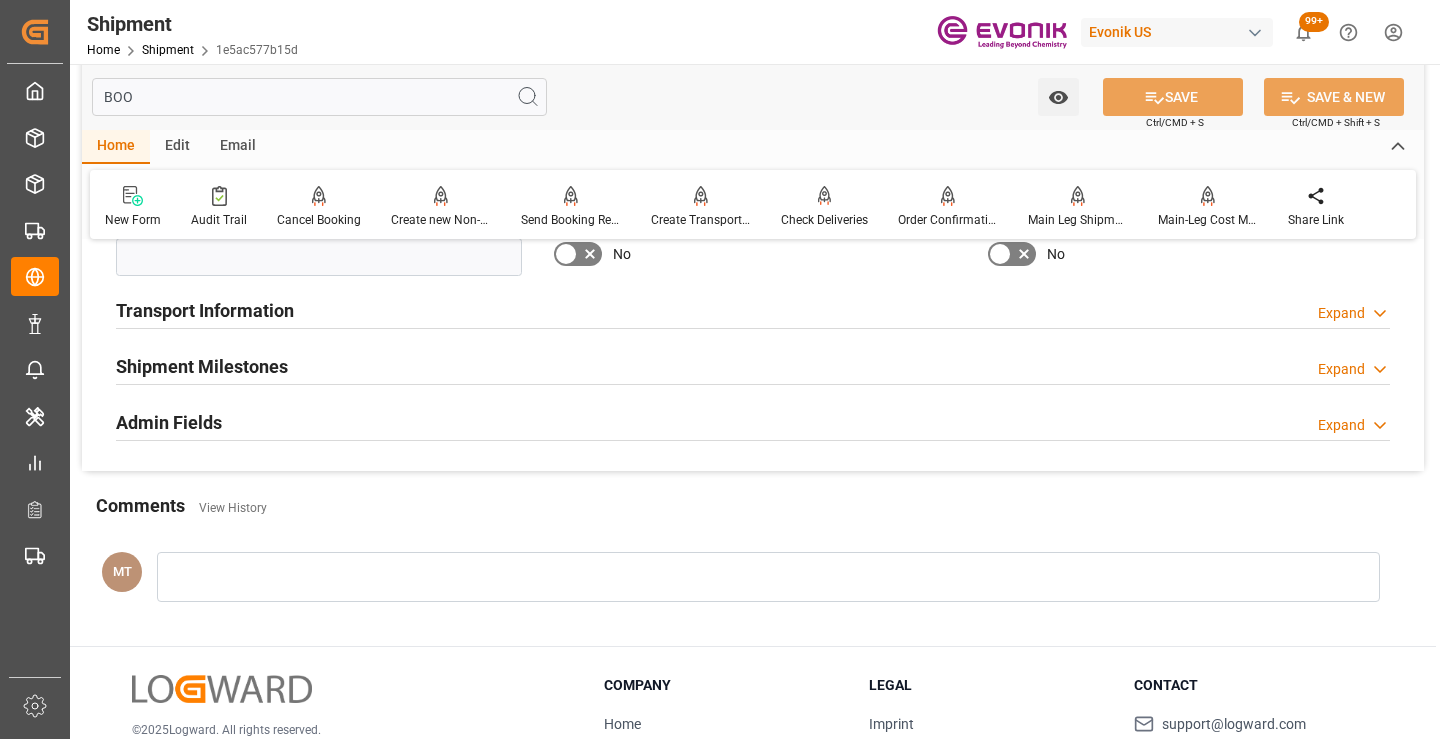 scroll, scrollTop: 0, scrollLeft: 0, axis: both 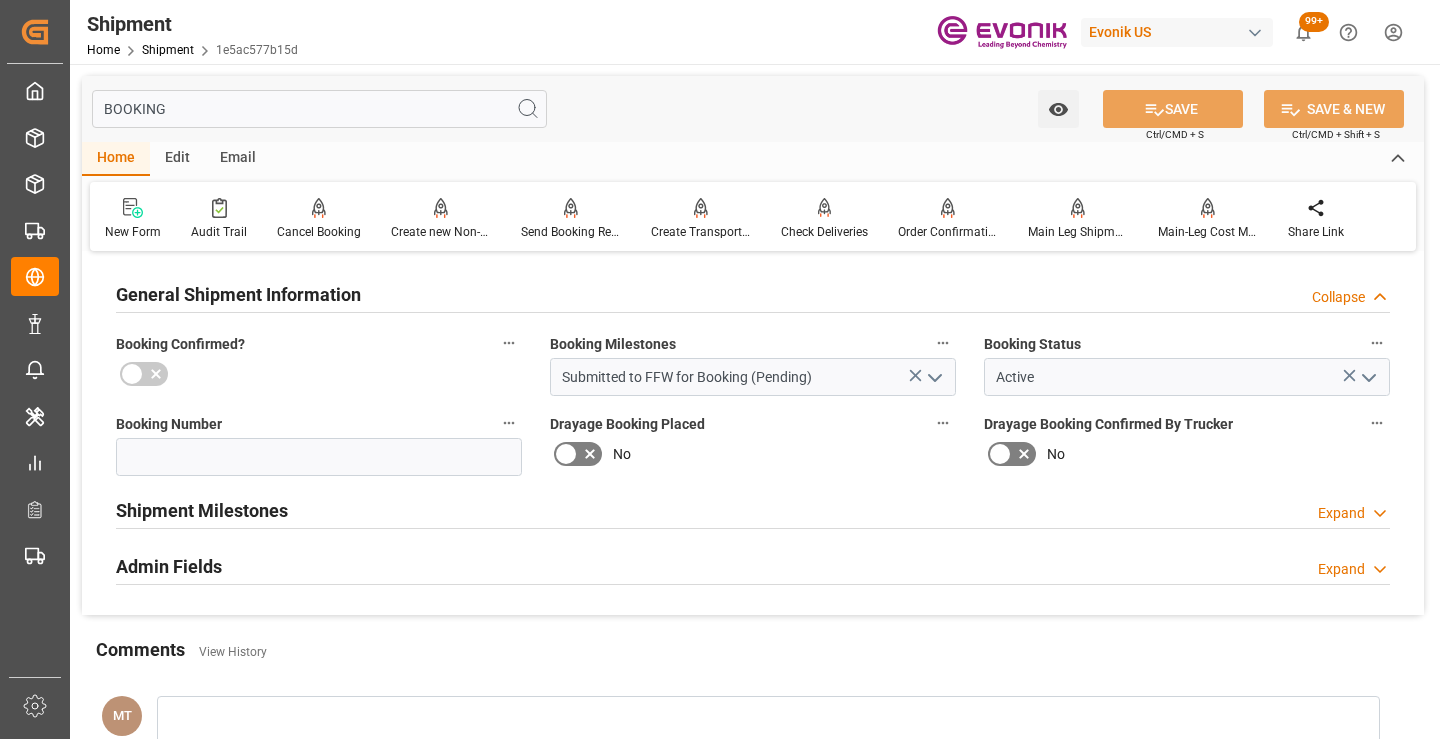 type on "BOOKING" 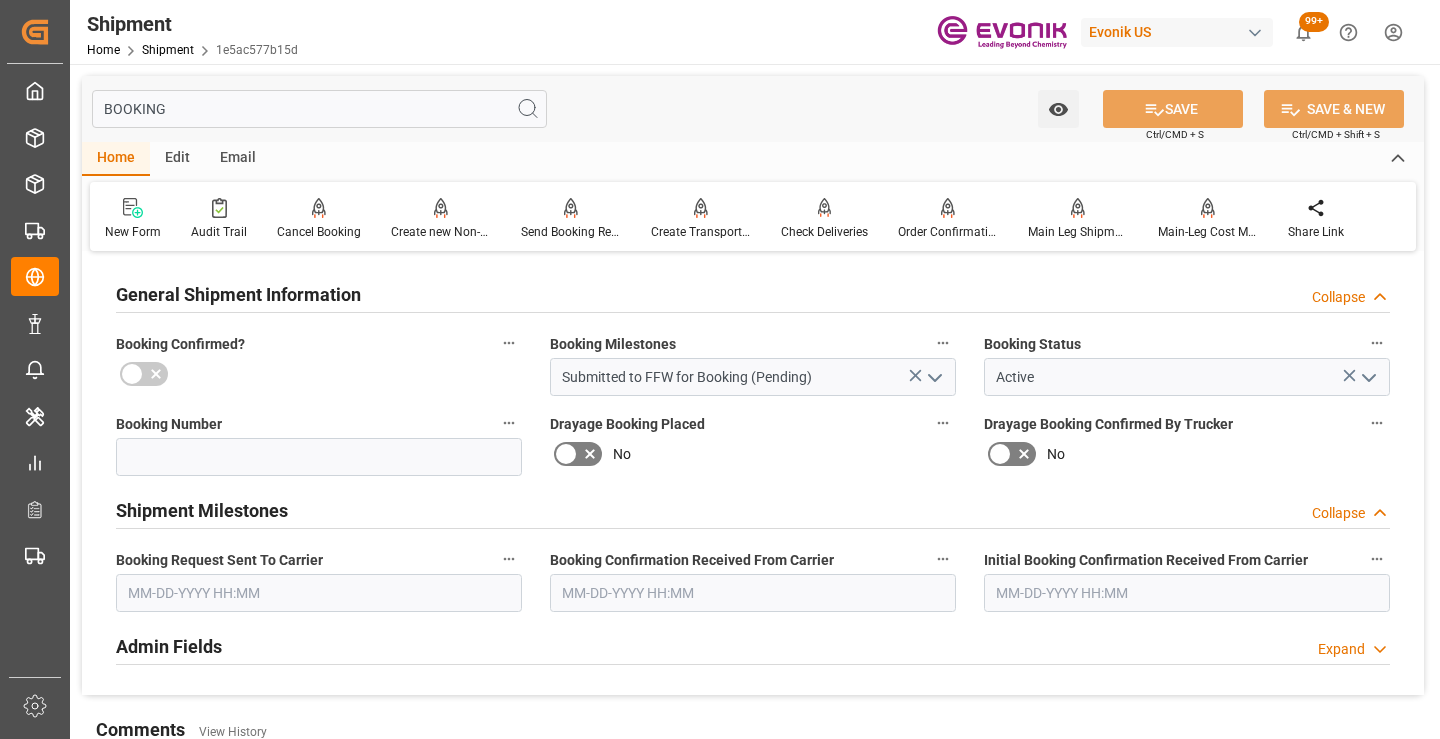 click at bounding box center [319, 593] 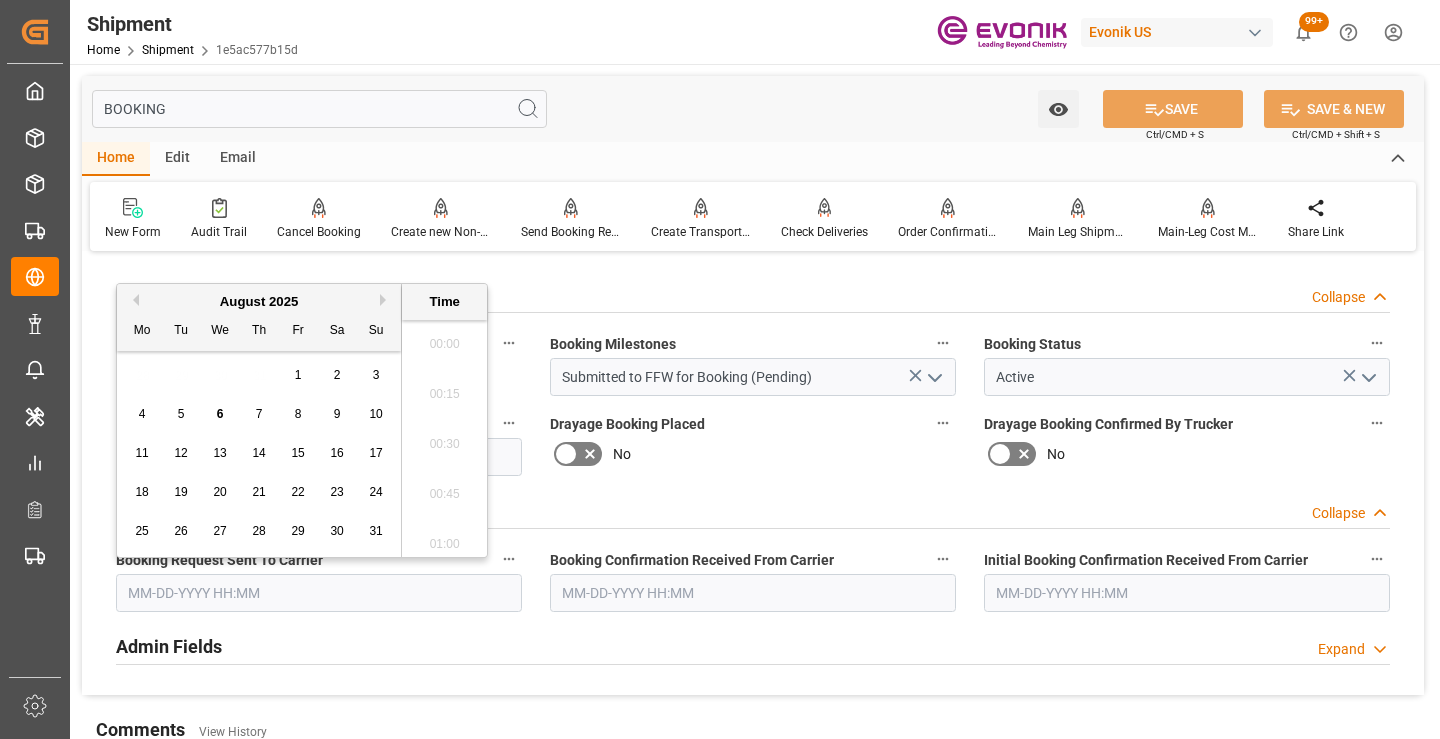scroll, scrollTop: 3207, scrollLeft: 0, axis: vertical 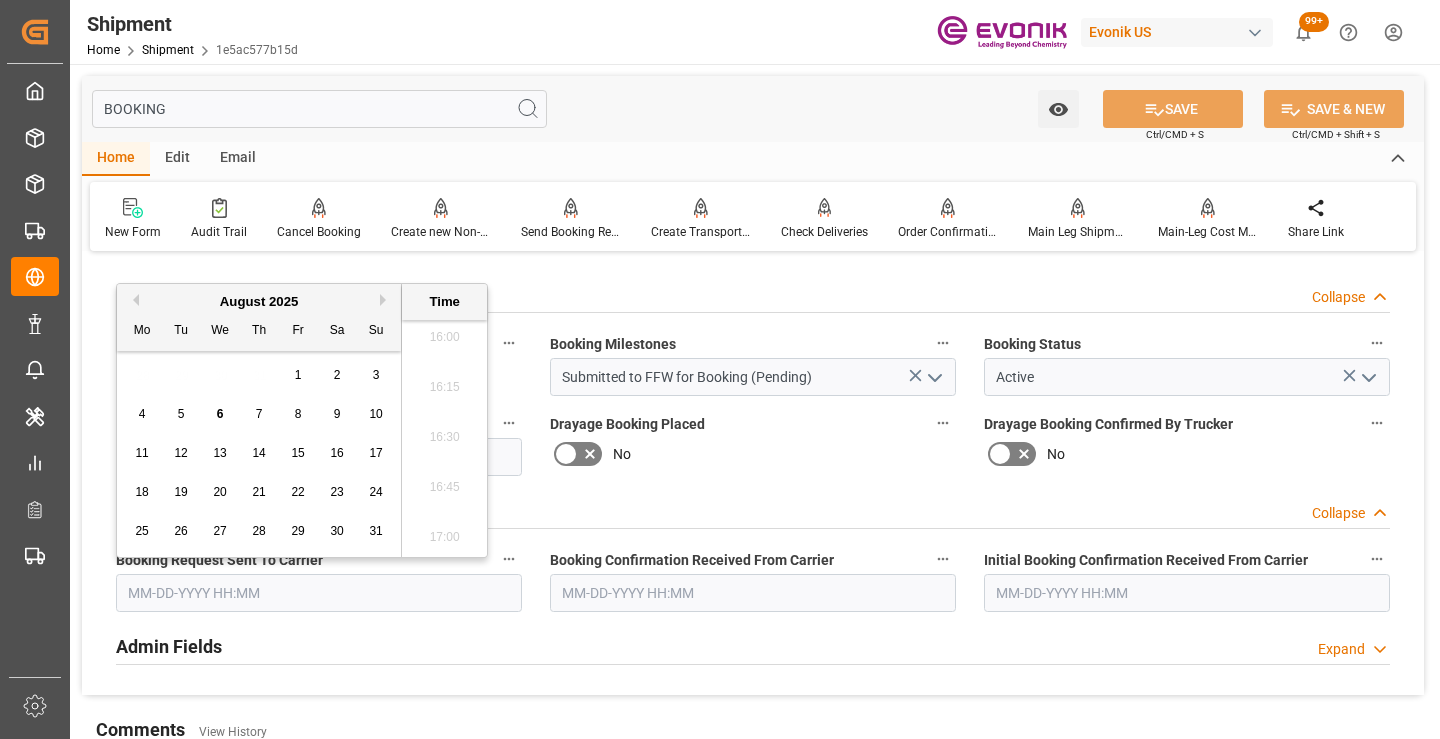 click on "6" at bounding box center (220, 414) 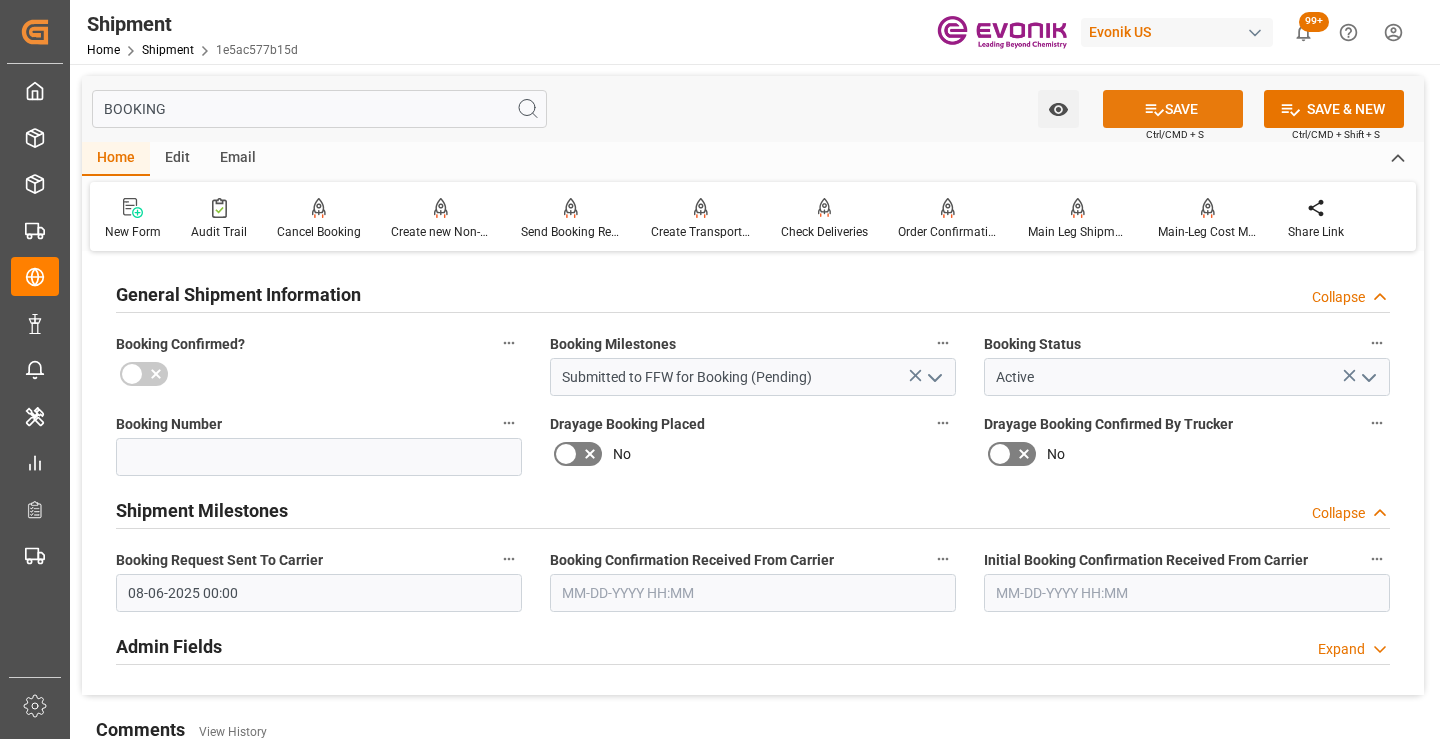 click on "SAVE" at bounding box center [1173, 109] 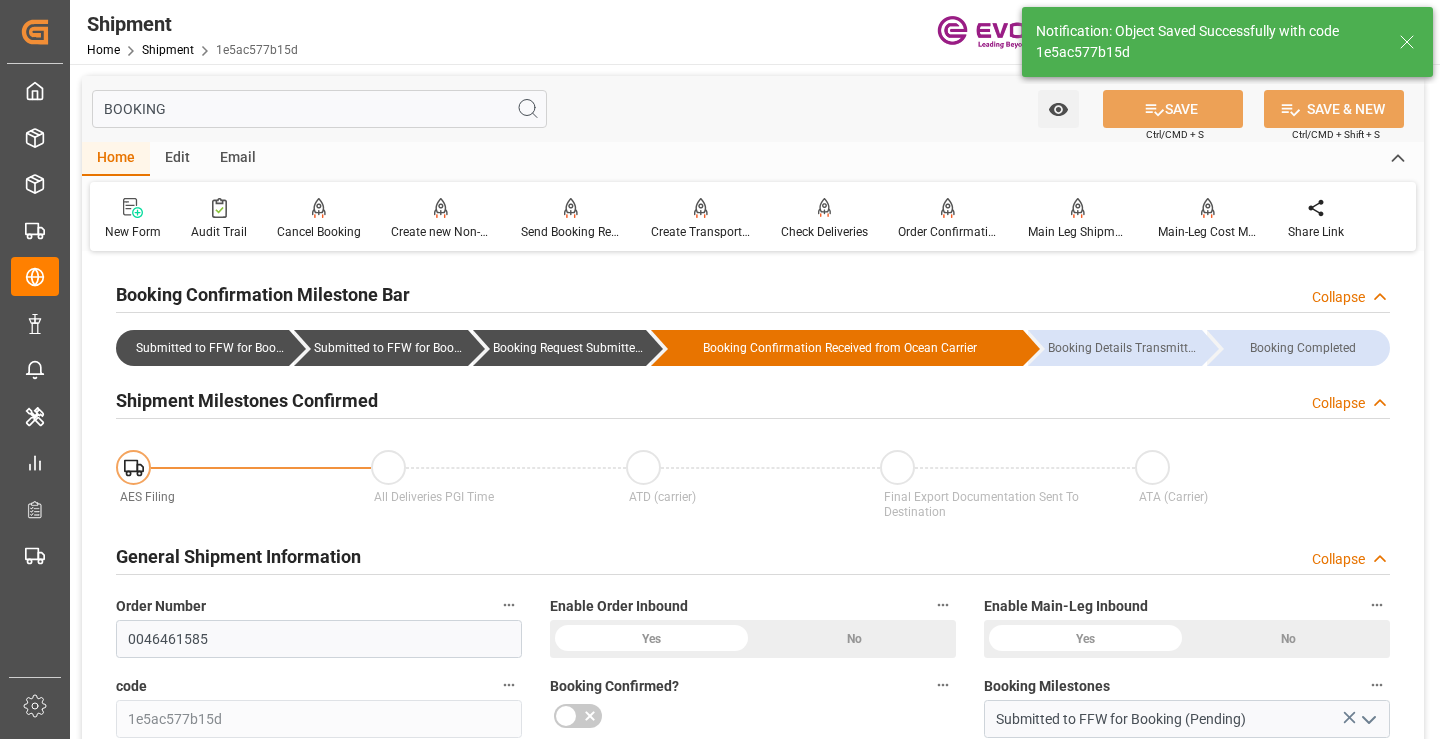 type on "Booking Request Submitted to Ocean Carrier" 